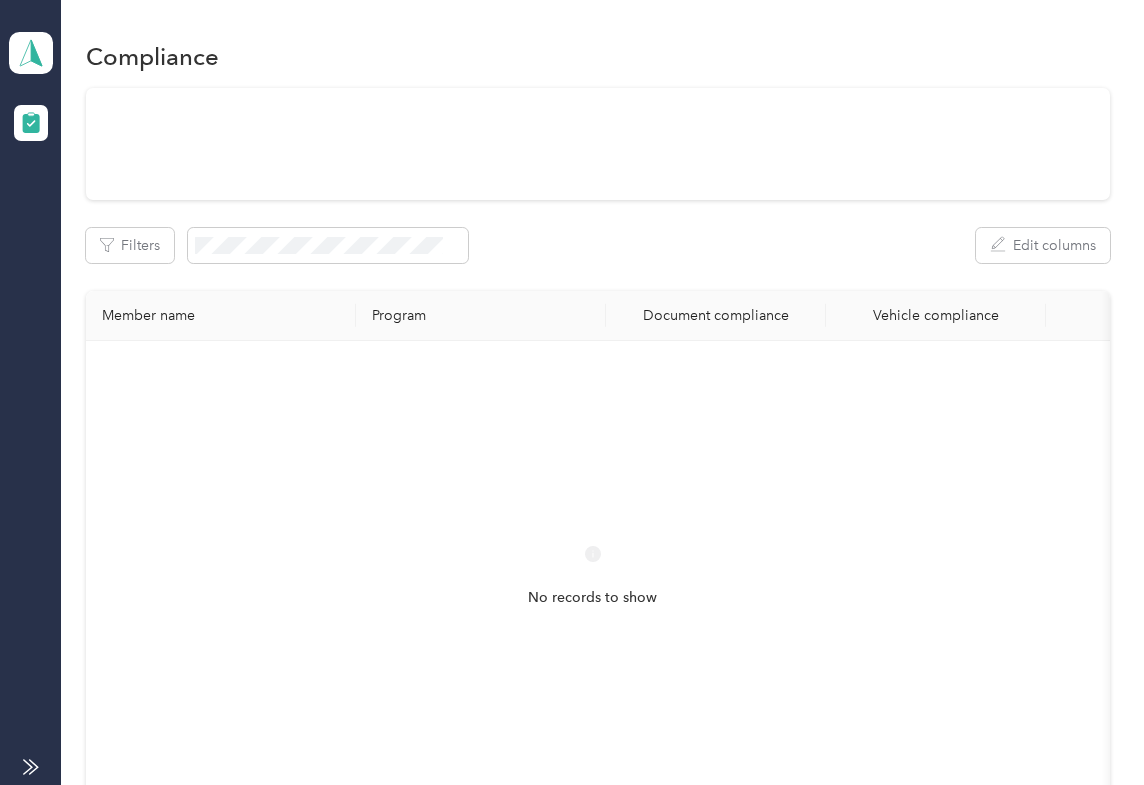 scroll, scrollTop: 0, scrollLeft: 0, axis: both 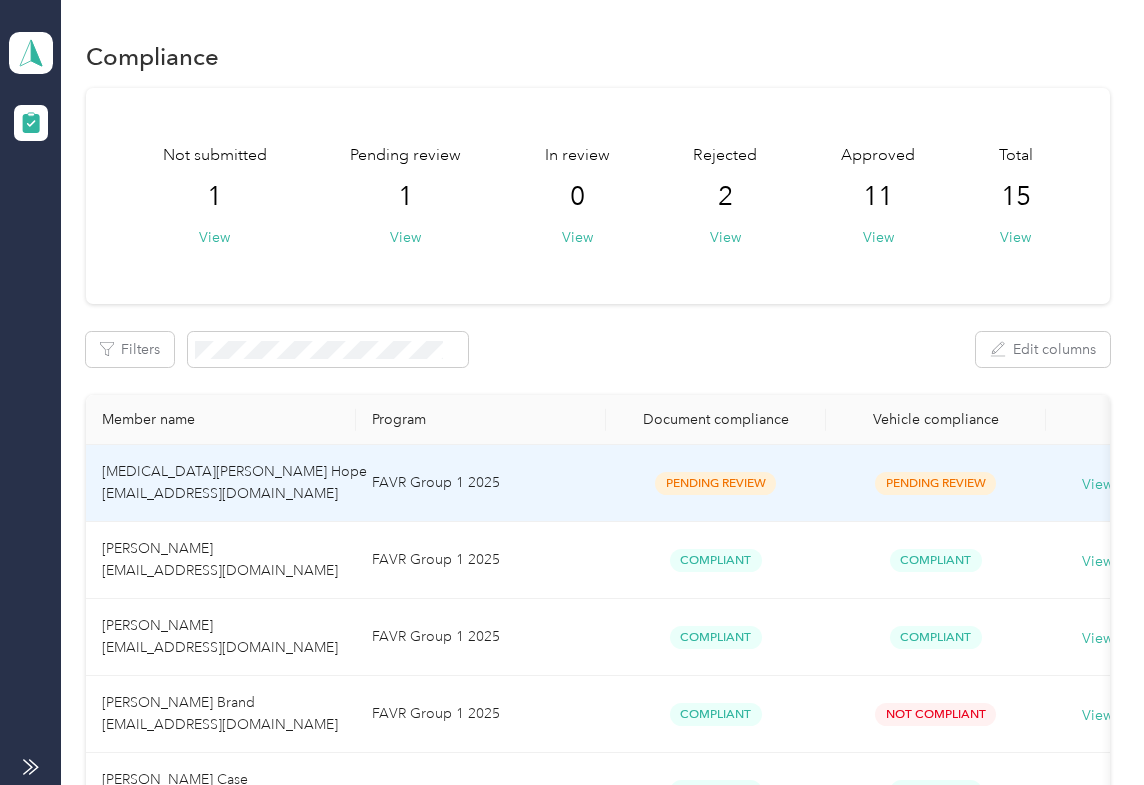 click on "FAVR Group 1 2025" at bounding box center (481, 483) 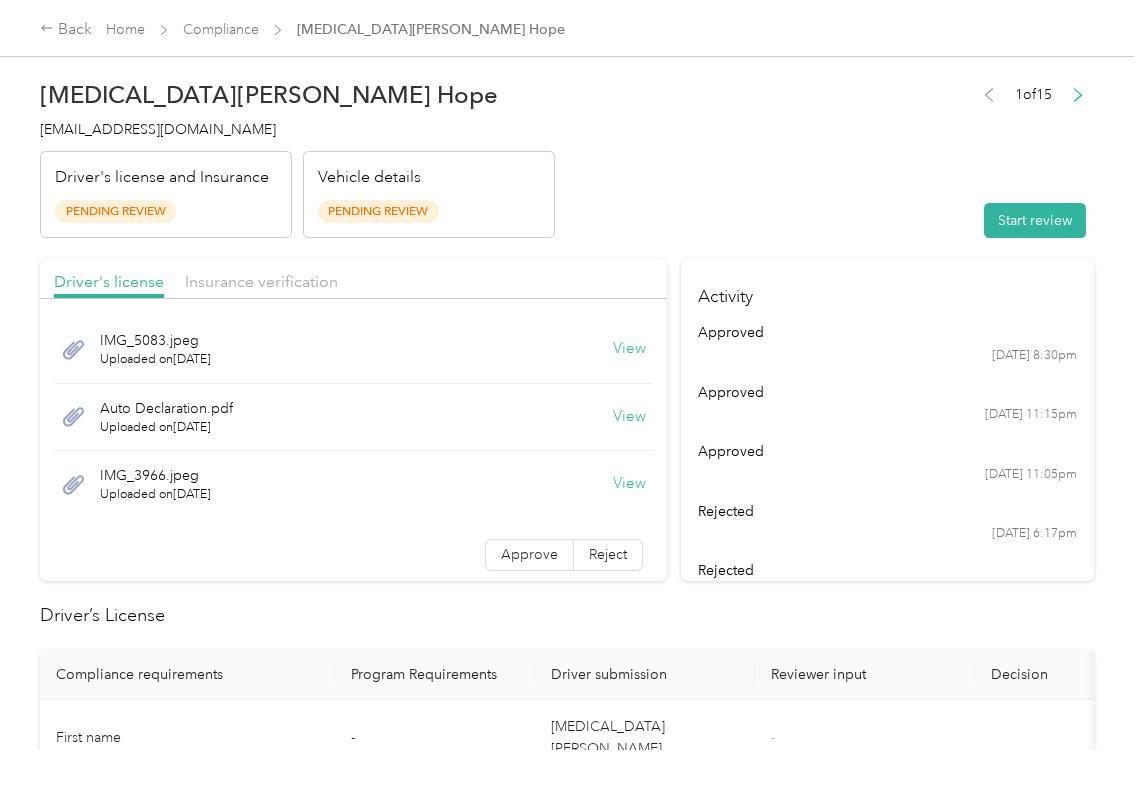 click on "[MEDICAL_DATA][PERSON_NAME] Hope [EMAIL_ADDRESS][DOMAIN_NAME] Driver's license and Insurance Pending Review Vehicle details Pending Review 1  of  15 Start review" at bounding box center (567, 154) 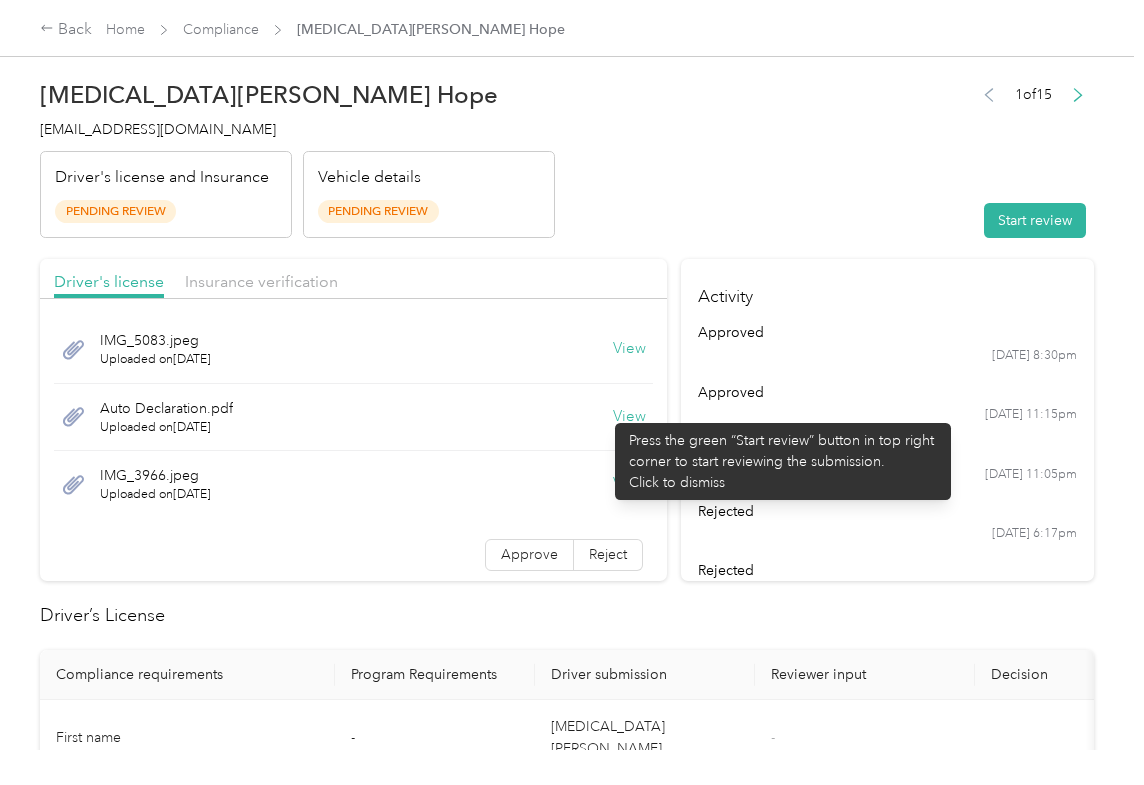click on "View" at bounding box center [629, 417] 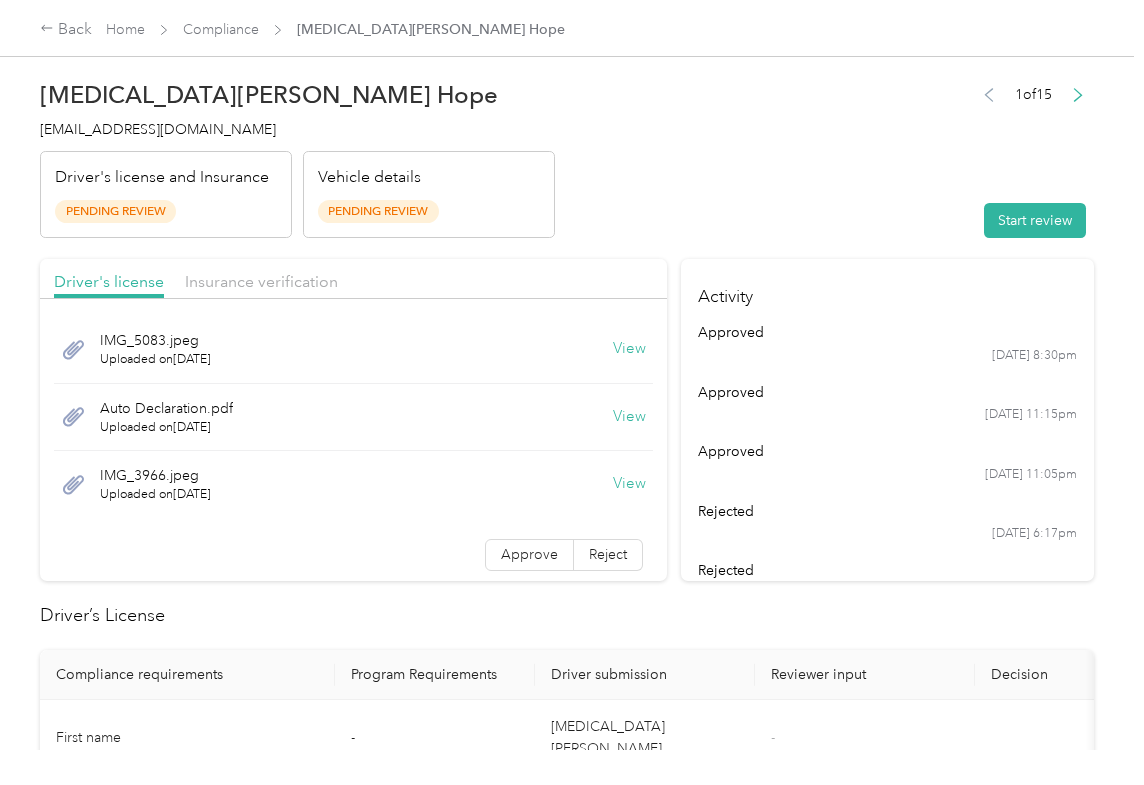 click on "View" at bounding box center [629, 484] 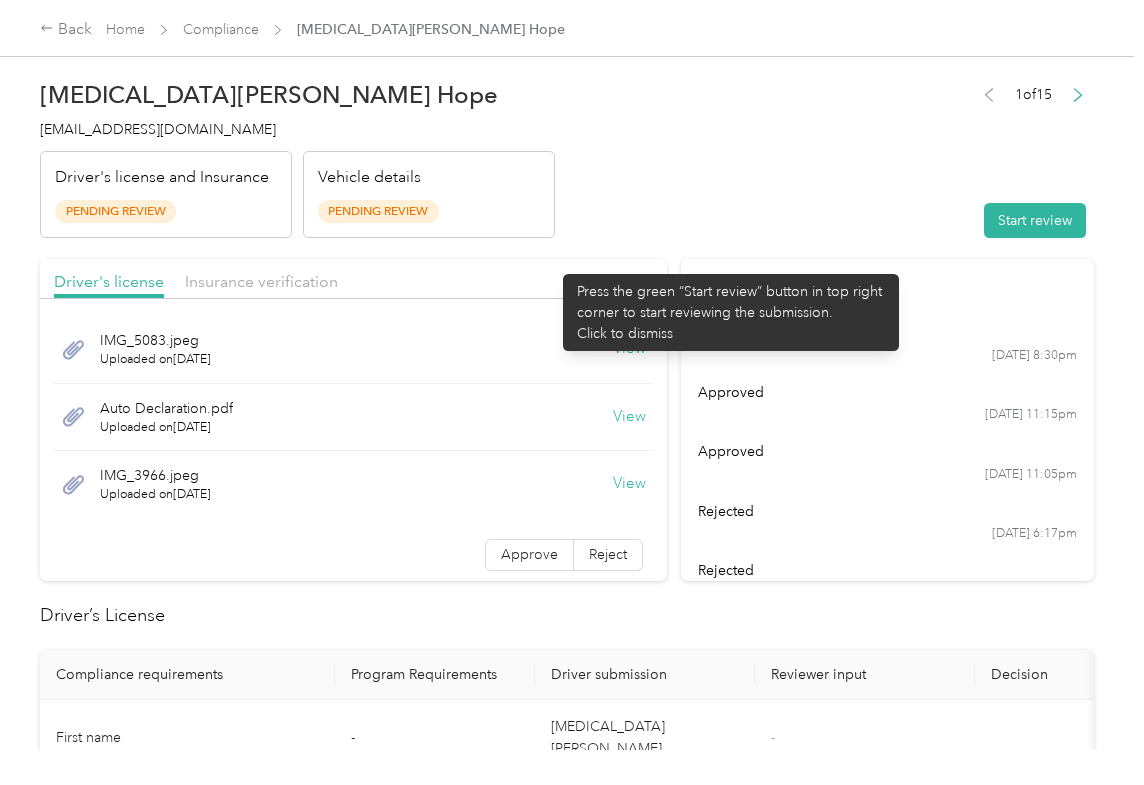 click on "Driver's license Insurance verification" at bounding box center (353, 279) 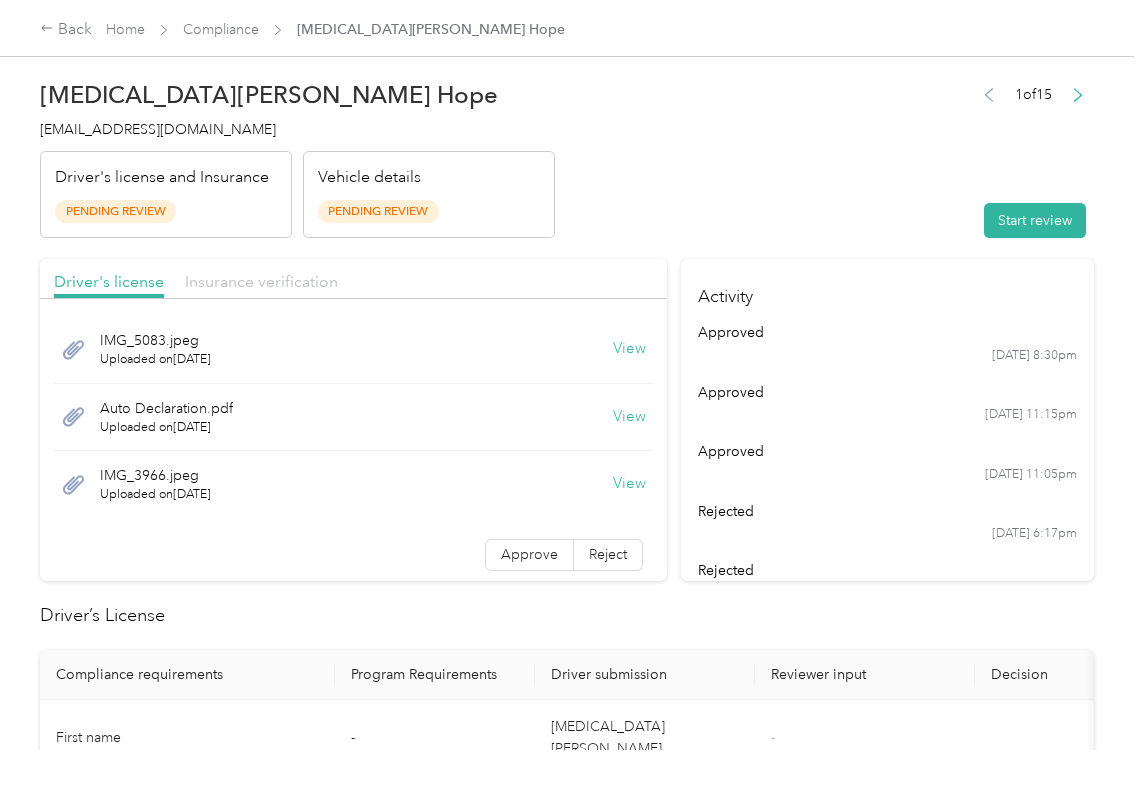 click on "Insurance verification" at bounding box center (261, 281) 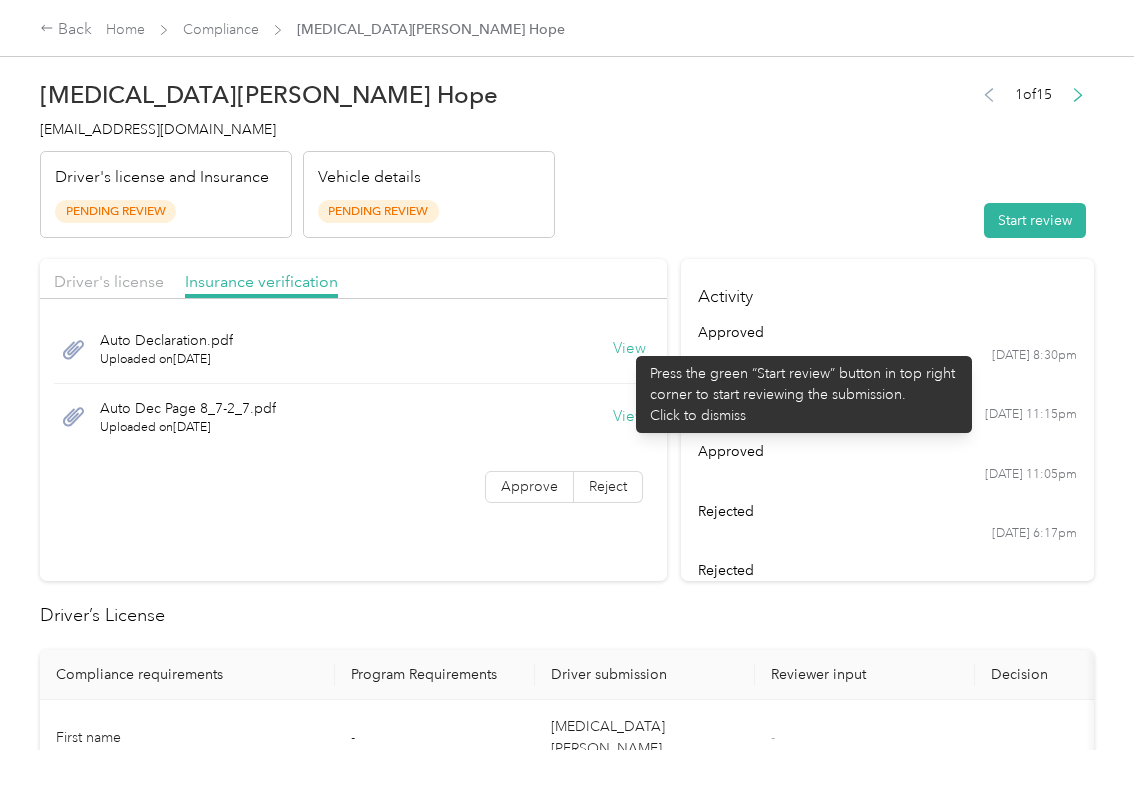 click on "View" at bounding box center (629, 349) 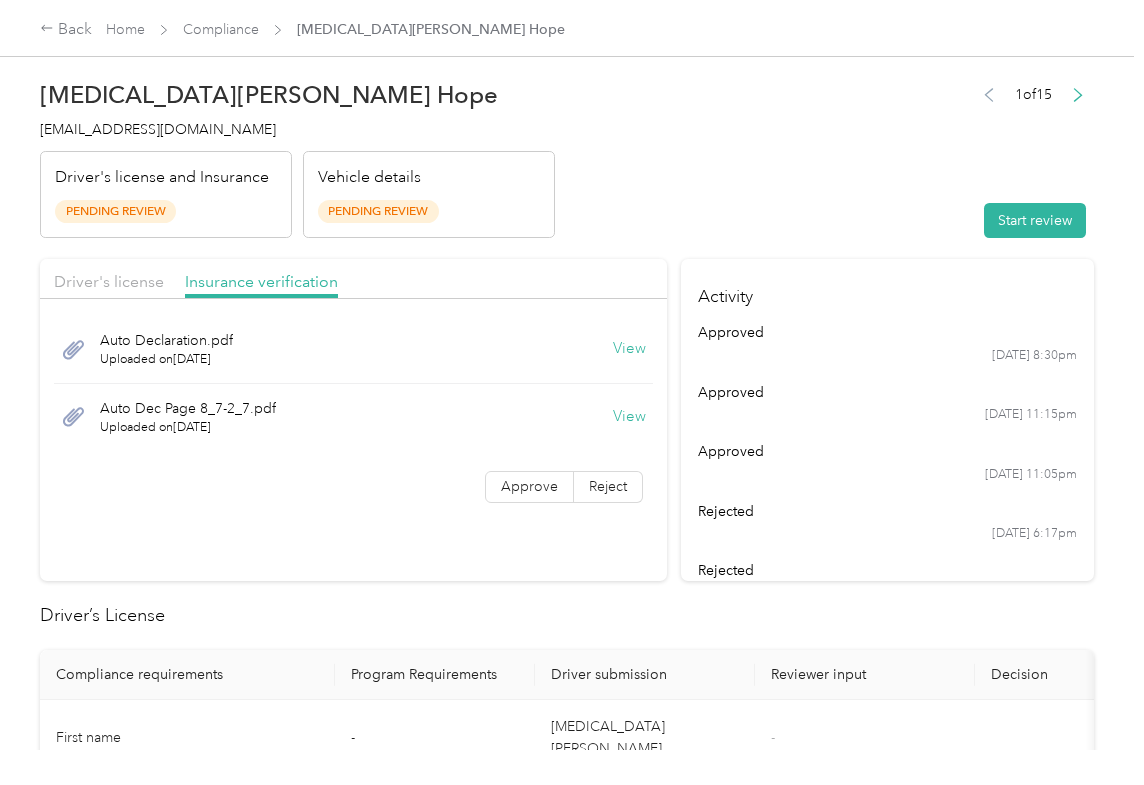 click on "View" at bounding box center (629, 417) 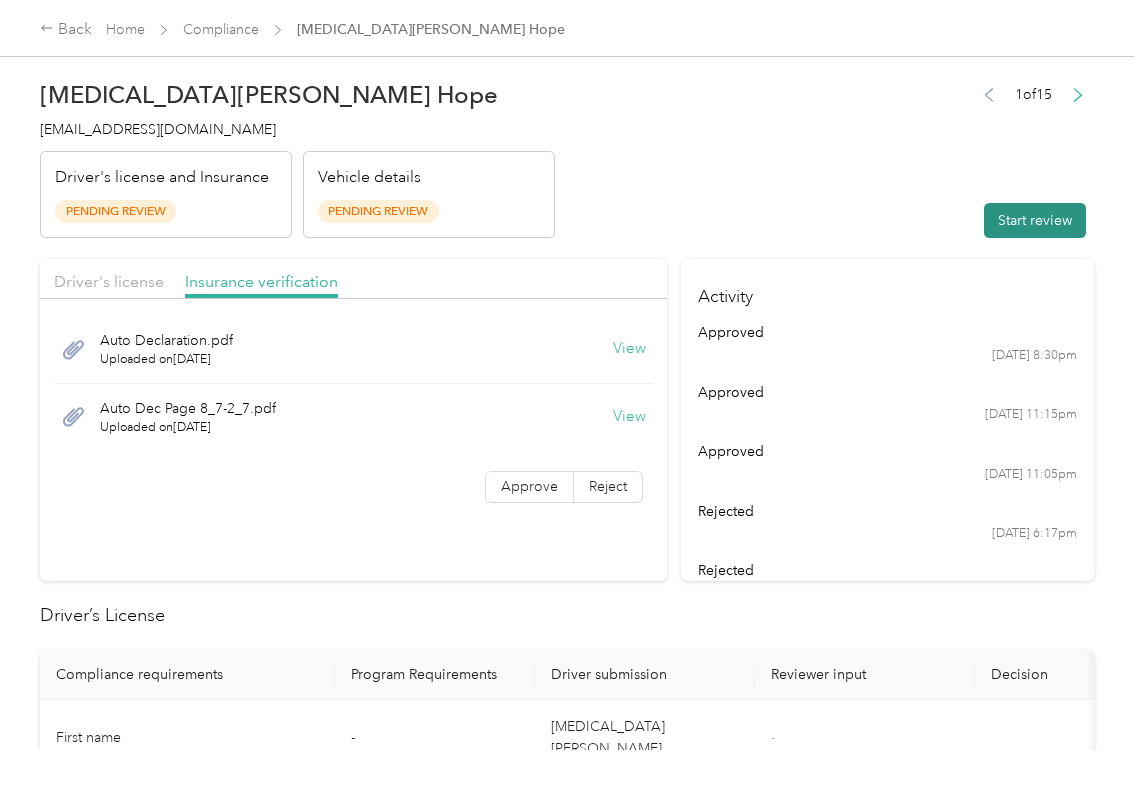 click on "[MEDICAL_DATA][PERSON_NAME] Hope [EMAIL_ADDRESS][DOMAIN_NAME] Driver's license and Insurance Pending Review Vehicle details Pending Review 1  of  15 Start review Driver's license Insurance verification Auto Declaration.pdf Uploaded on  [DATE] View Auto Dec Page 8_7-2_7.pdf Uploaded on  [DATE] View Approve Reject Activity approved [DATE] 8:30pm approved [DATE] 11:15pm approved [DATE] 11:05pm rejected [DATE] 6:17pm rejected [DATE] 12:49am approved [DATE] 9:57pm rejected [DATE] 6:15pm Driver’s License  Compliance requirements Program Requirements Driver submission Reviewer input Decision Rejection reason             First name - [MEDICAL_DATA][PERSON_NAME] - Last name - Hope - Mobile number - [PHONE_NUMBER] - Driver License expiration * 0 month-diff [DATE] - Approve Reject Insurance Declaration Compliance requirements Program Requirements Driver submission Reviewer input Decision Rejection reason             State * - [US_STATE] - Zip code * - 61834 - Insurance Declaration expiration * 0 month-diff [DATE] - Approve Reject $1 min $100,000" at bounding box center (567, 1205) 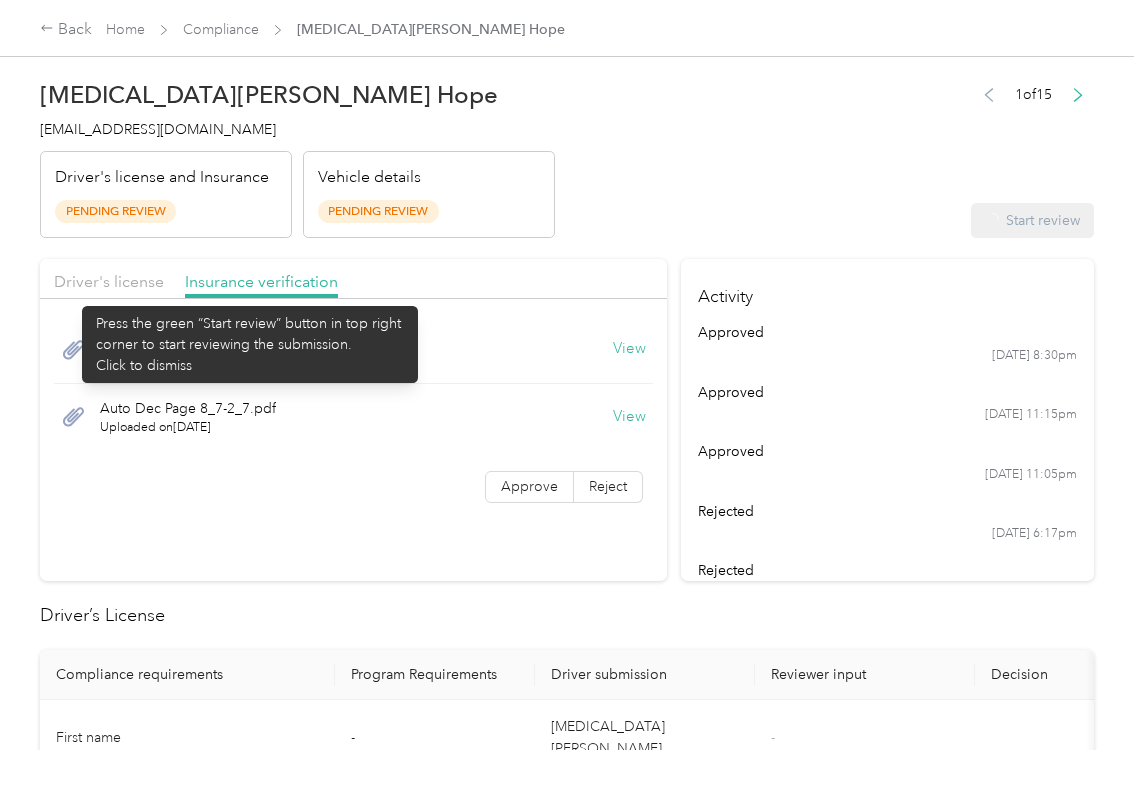 click on "Driver's license" at bounding box center (109, 282) 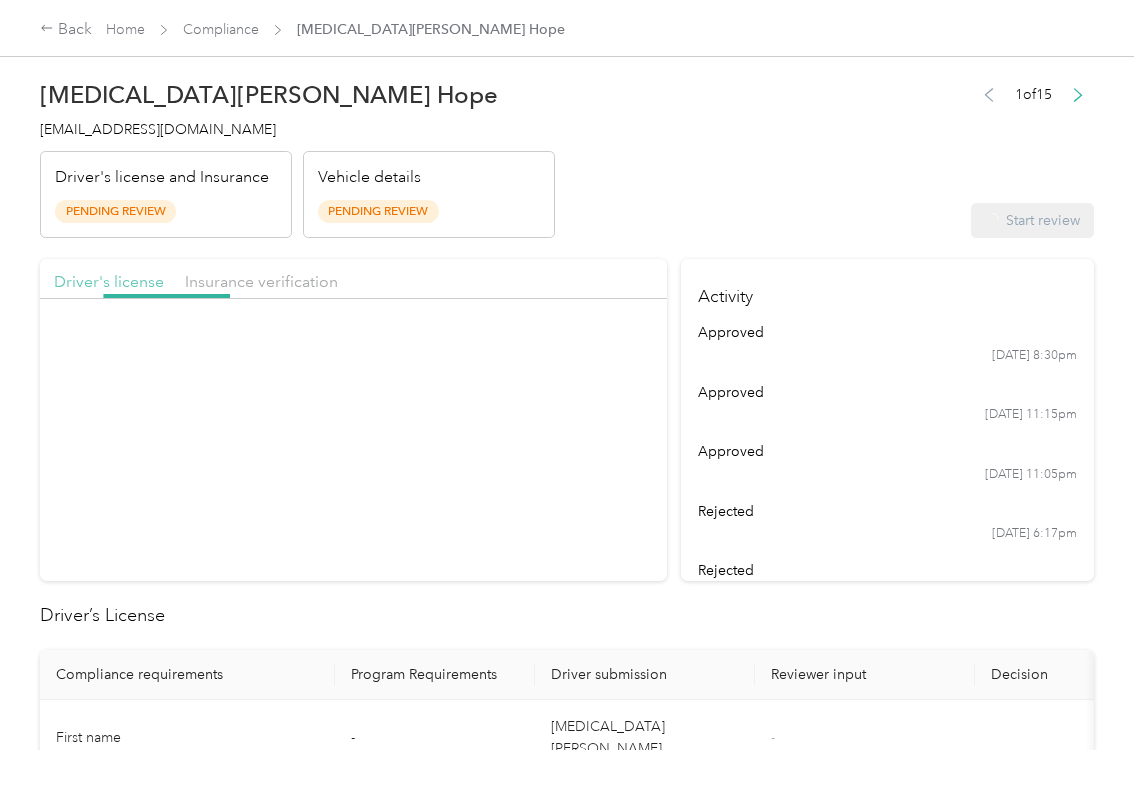 click on "Driver's license" at bounding box center [109, 281] 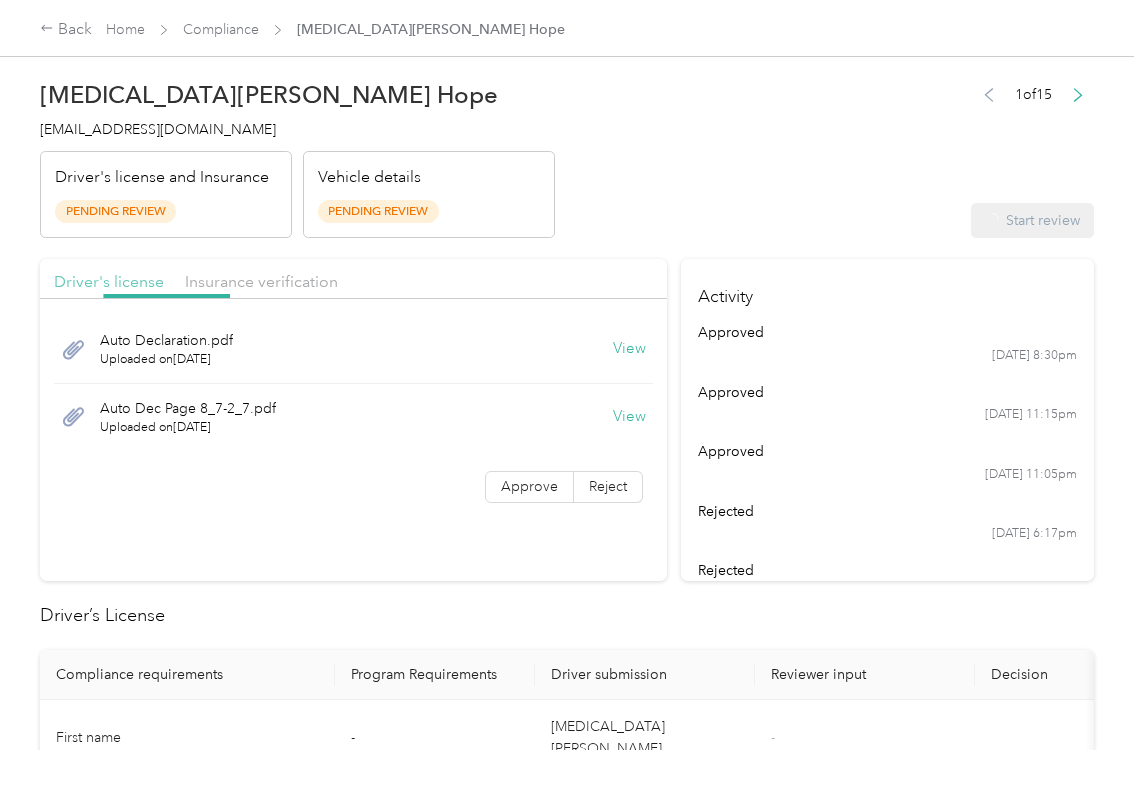 click on "Driver's license" at bounding box center (109, 281) 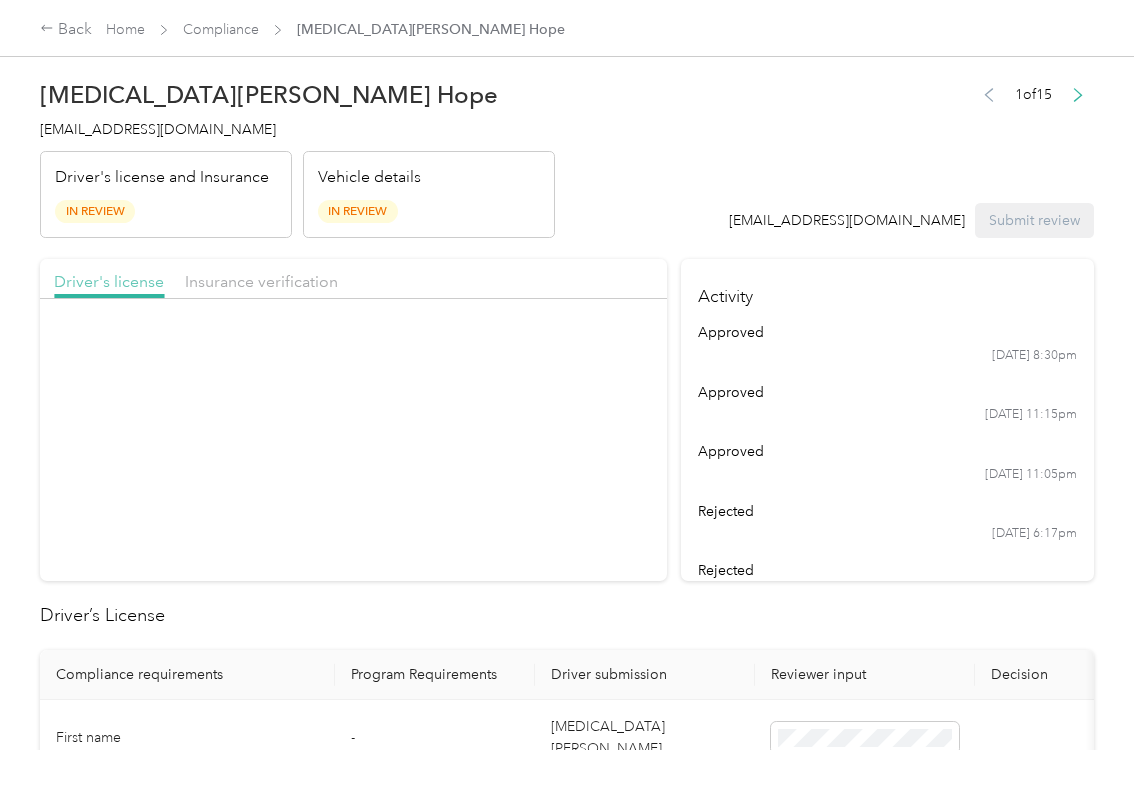 click on "Driver's license" at bounding box center (109, 281) 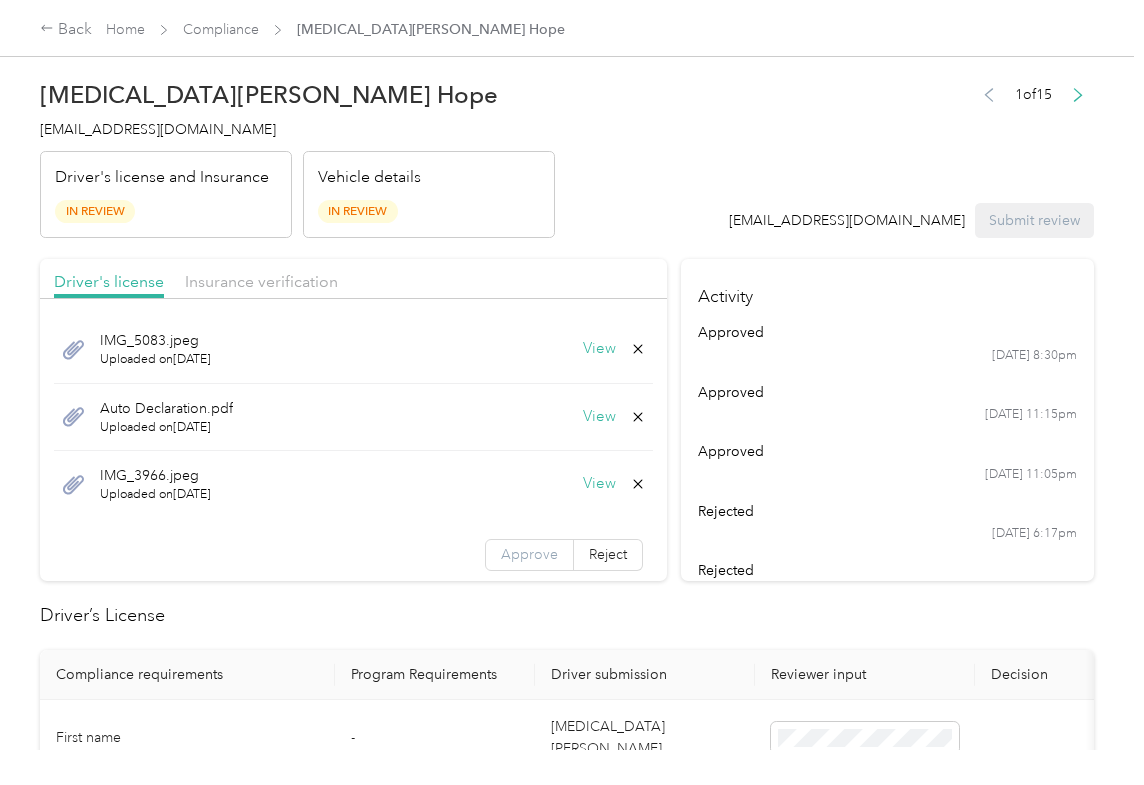 click on "Approve" at bounding box center (529, 555) 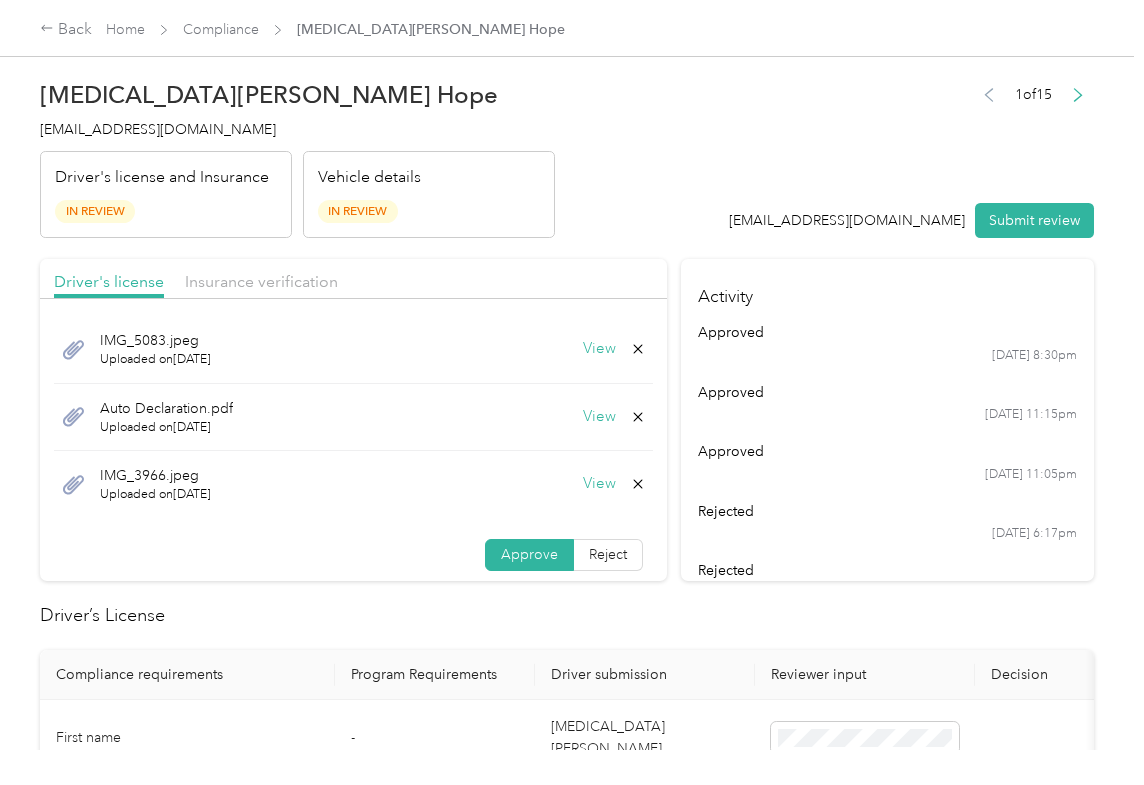 click on "Approve" at bounding box center (529, 555) 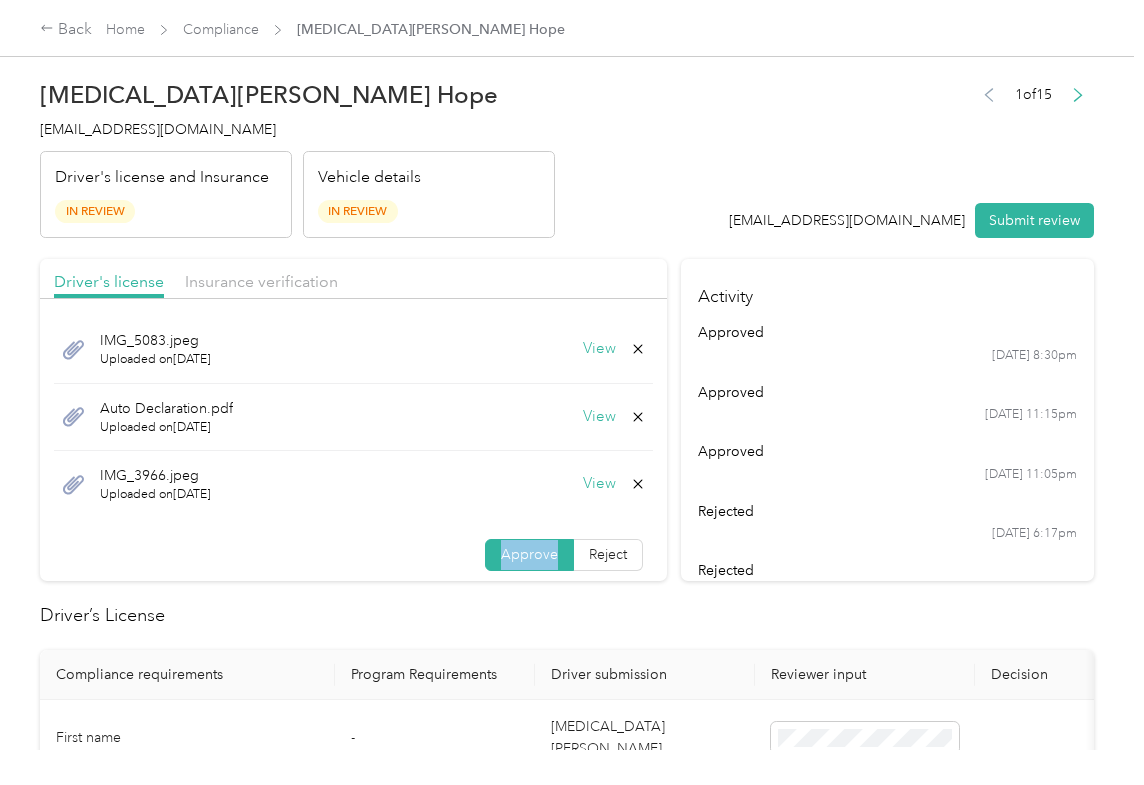 click on "Approve" at bounding box center (529, 555) 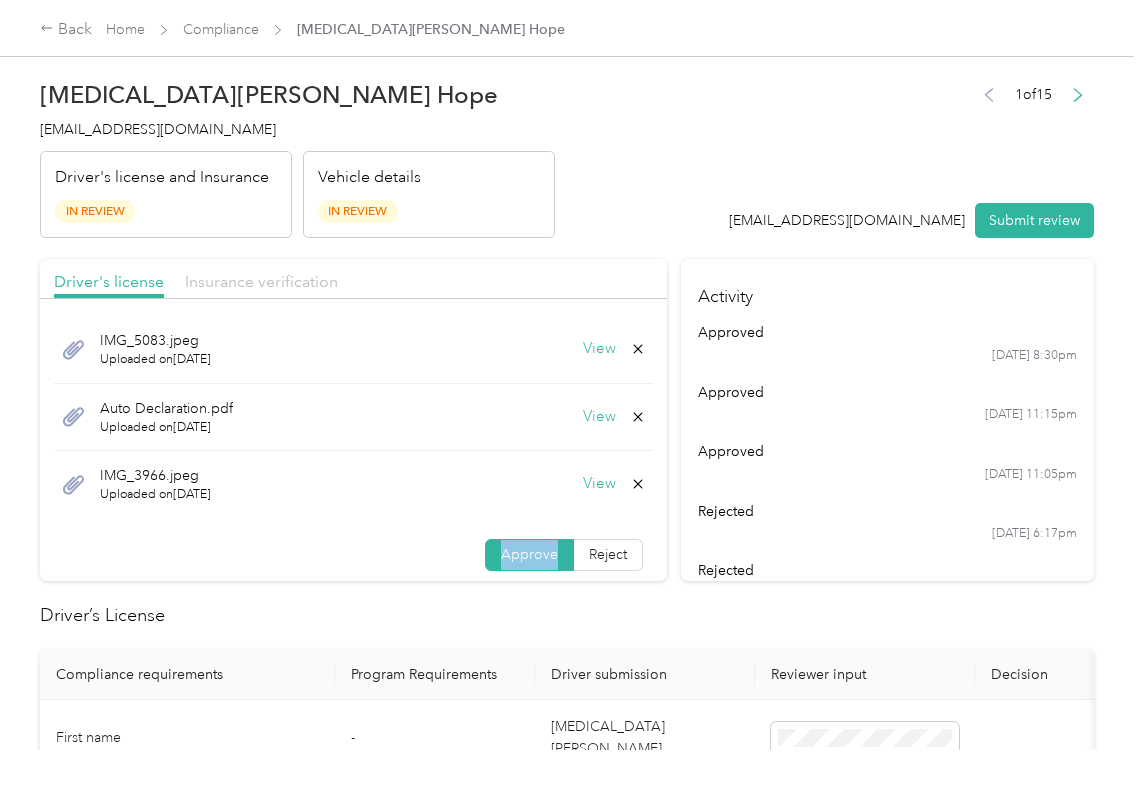 click on "Insurance verification" at bounding box center [261, 281] 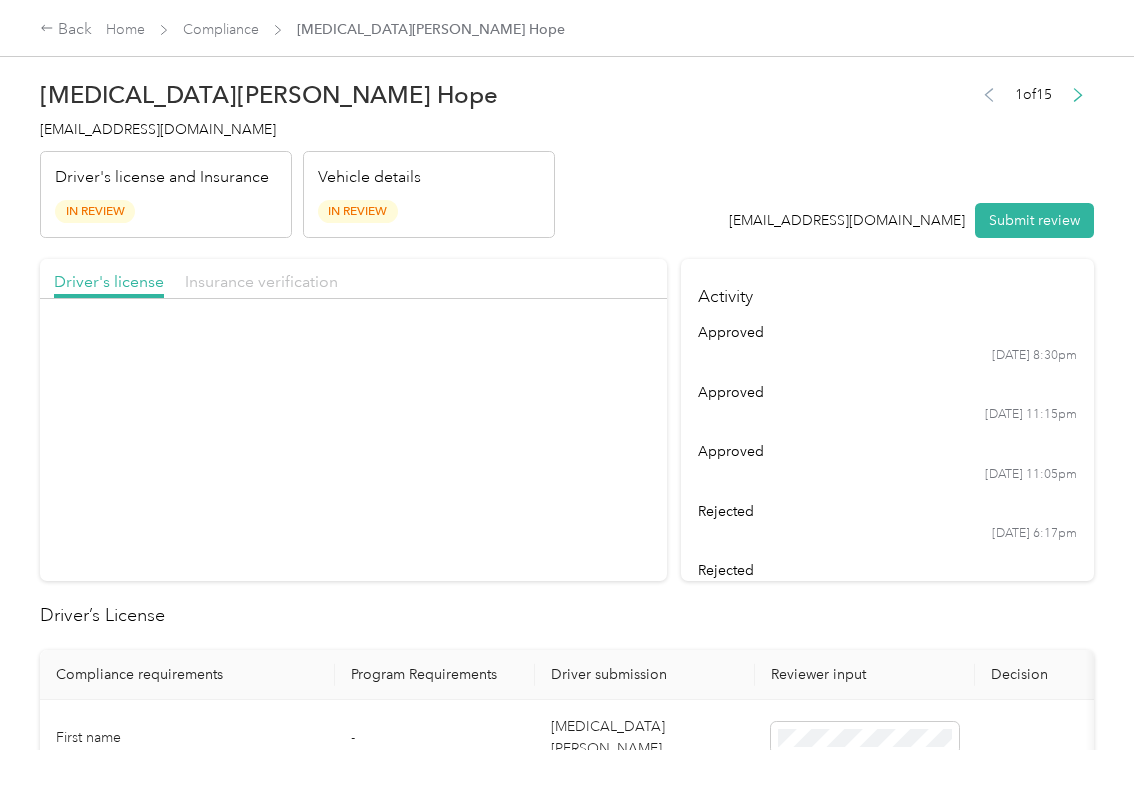 click on "Insurance verification" at bounding box center (261, 281) 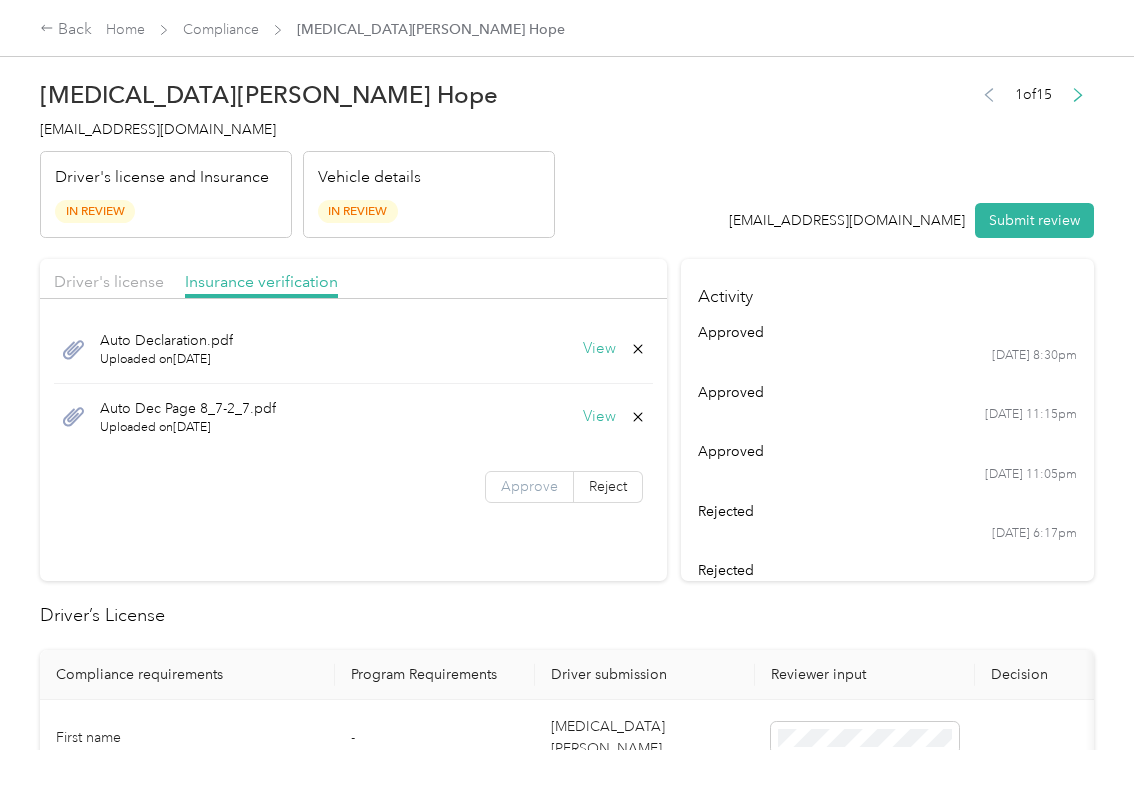 click on "Approve" at bounding box center [529, 487] 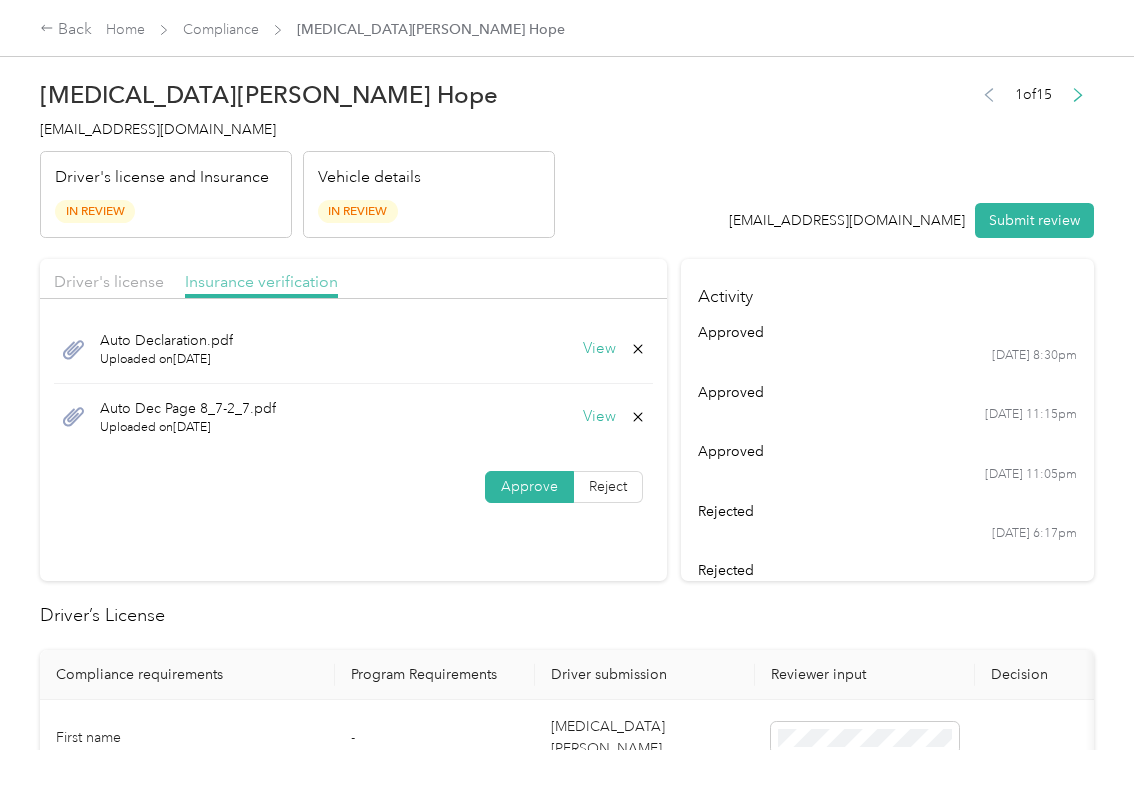 drag, startPoint x: 546, startPoint y: 241, endPoint x: 324, endPoint y: 278, distance: 225.06221 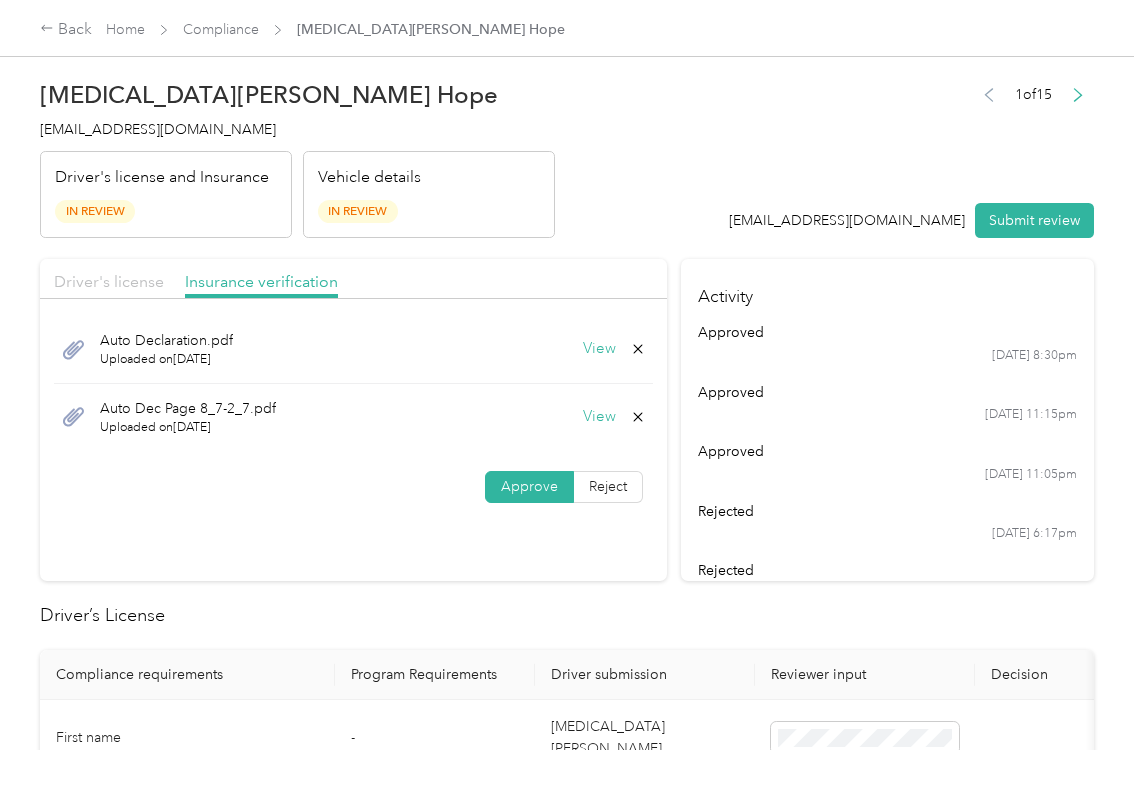 click on "Driver's license" at bounding box center (109, 281) 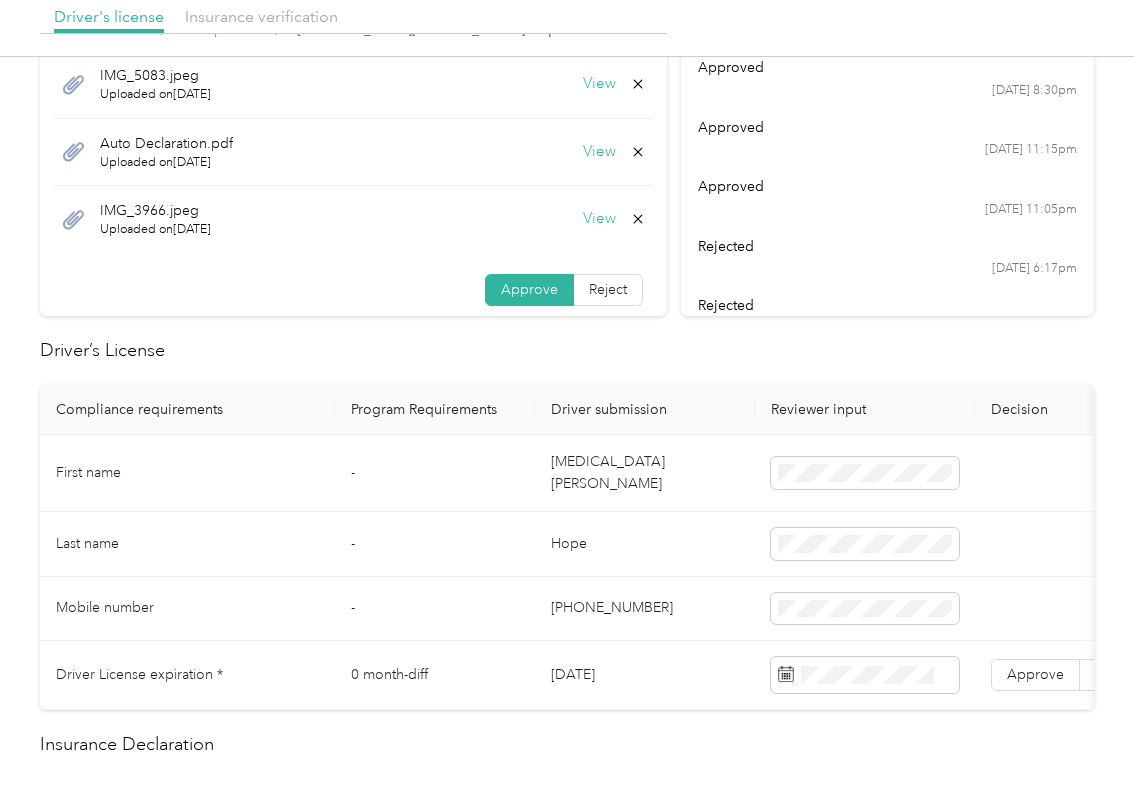 scroll, scrollTop: 266, scrollLeft: 0, axis: vertical 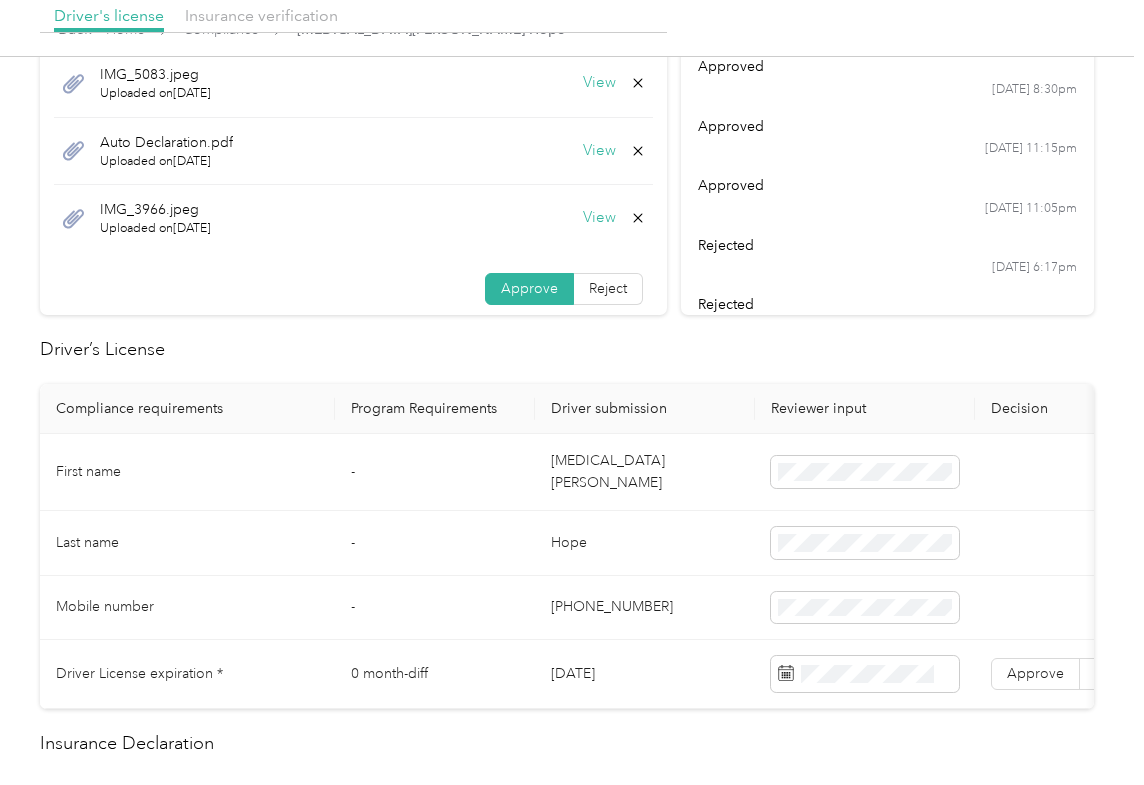 click on "[DATE]" at bounding box center [645, 674] 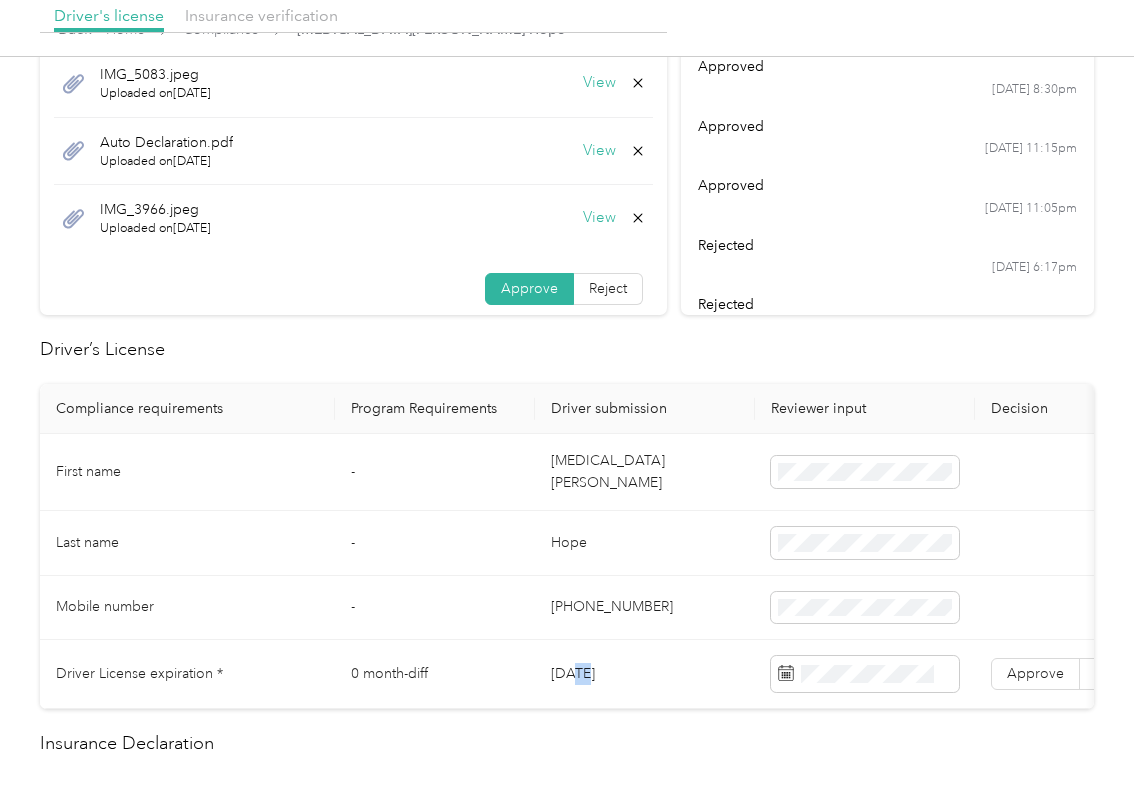 click on "[DATE]" at bounding box center [645, 674] 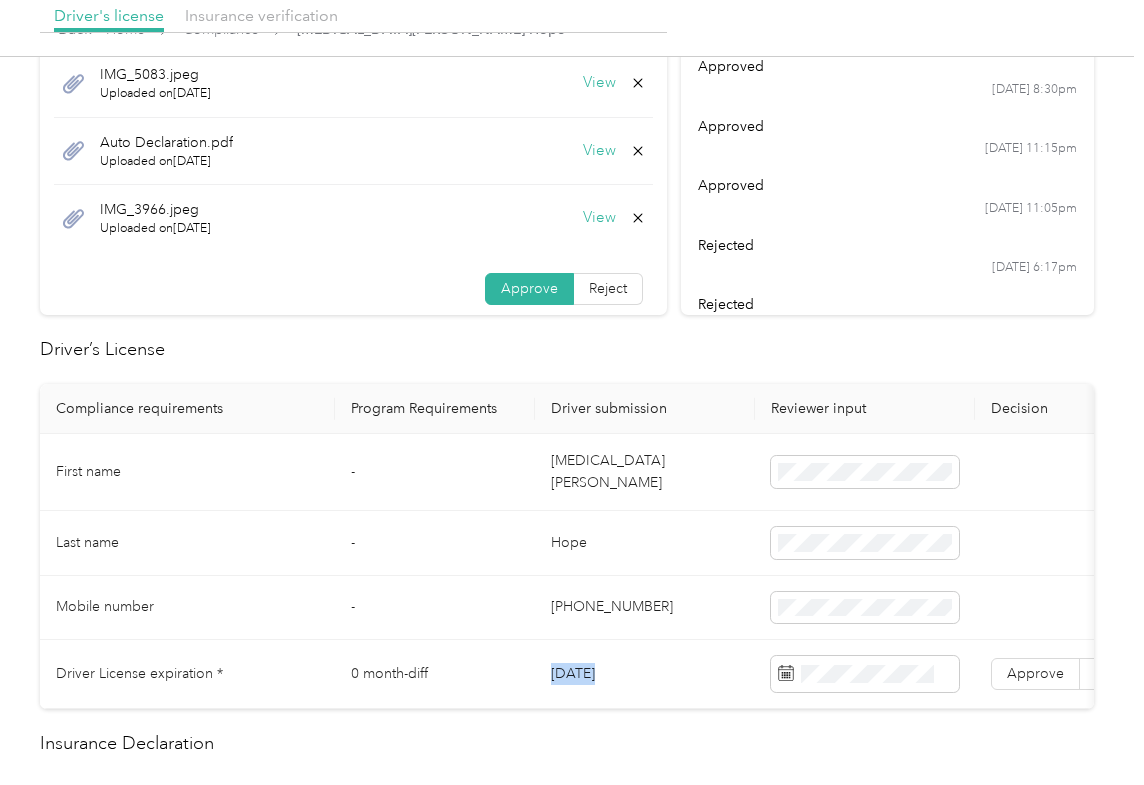 click on "[DATE]" at bounding box center (645, 674) 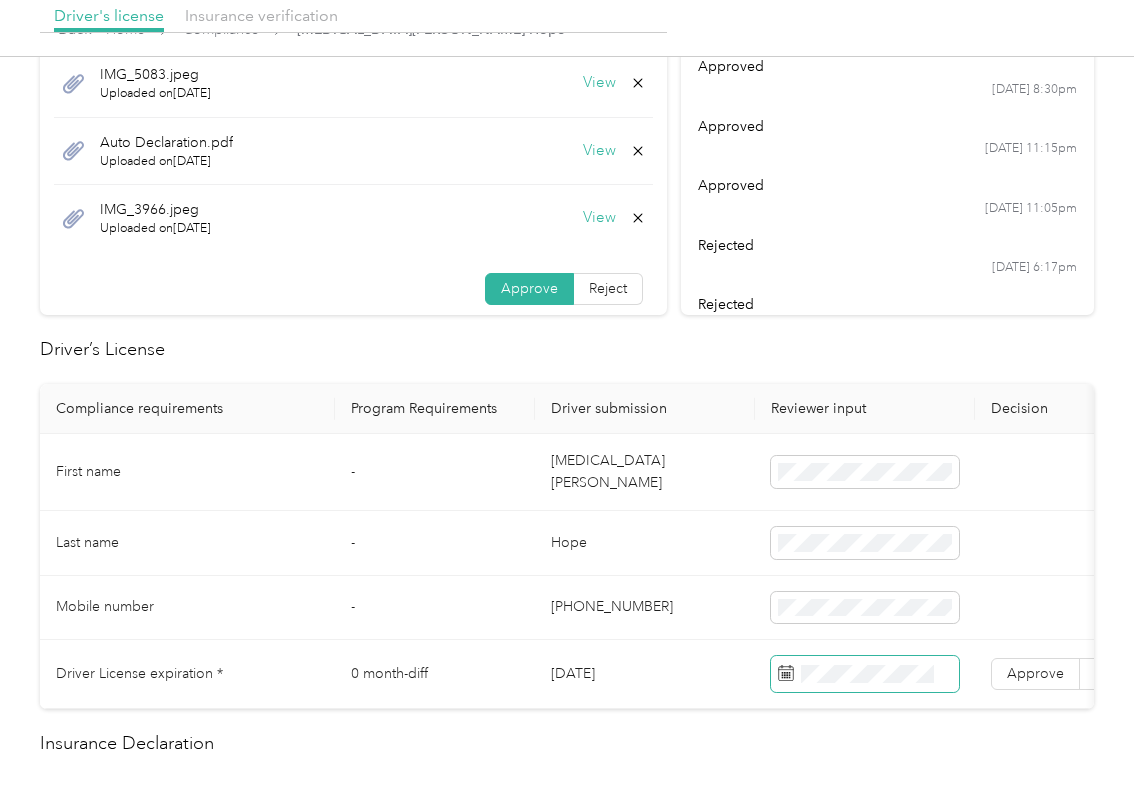 click at bounding box center (865, 674) 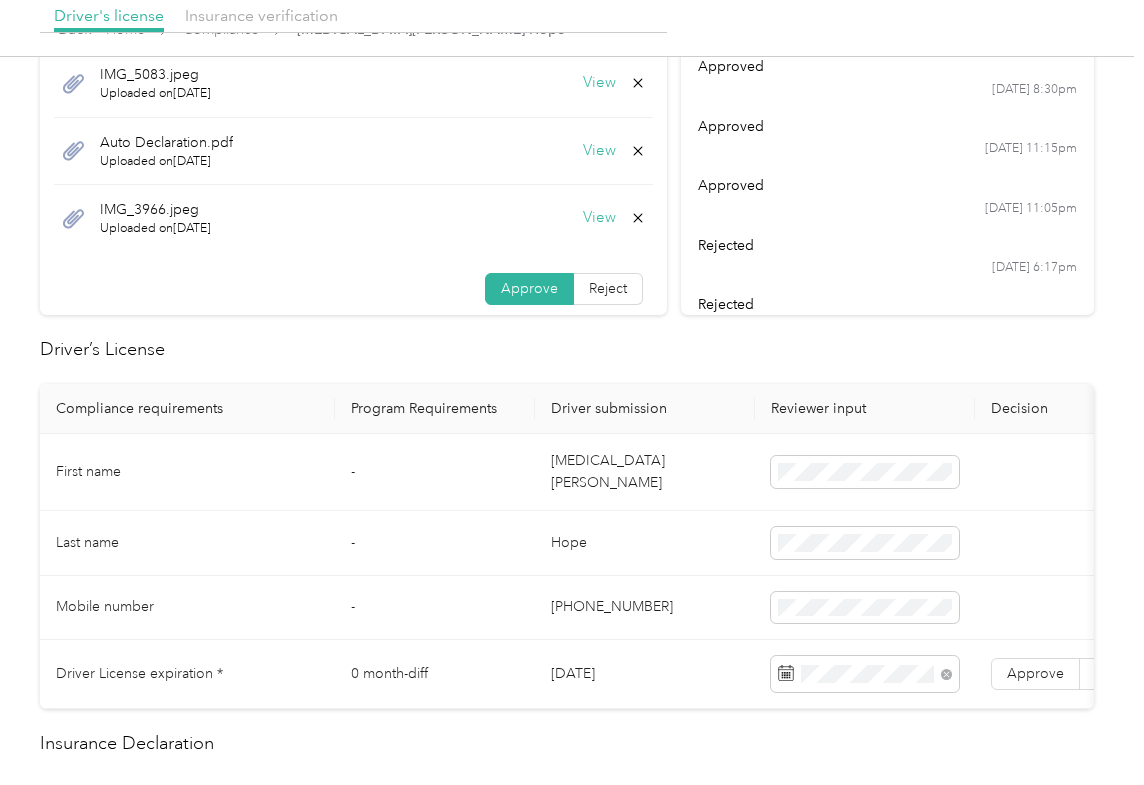 drag, startPoint x: 700, startPoint y: 366, endPoint x: 716, endPoint y: 396, distance: 34 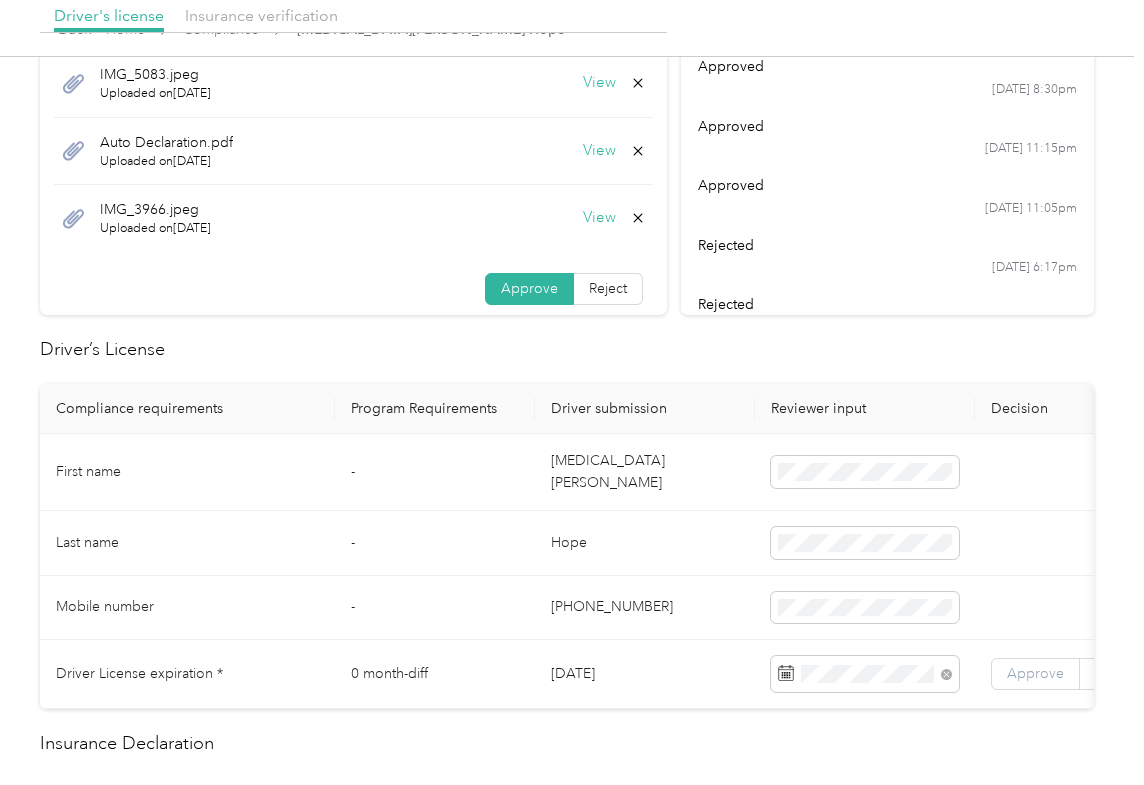 drag, startPoint x: 1021, startPoint y: 656, endPoint x: 1022, endPoint y: 669, distance: 13.038404 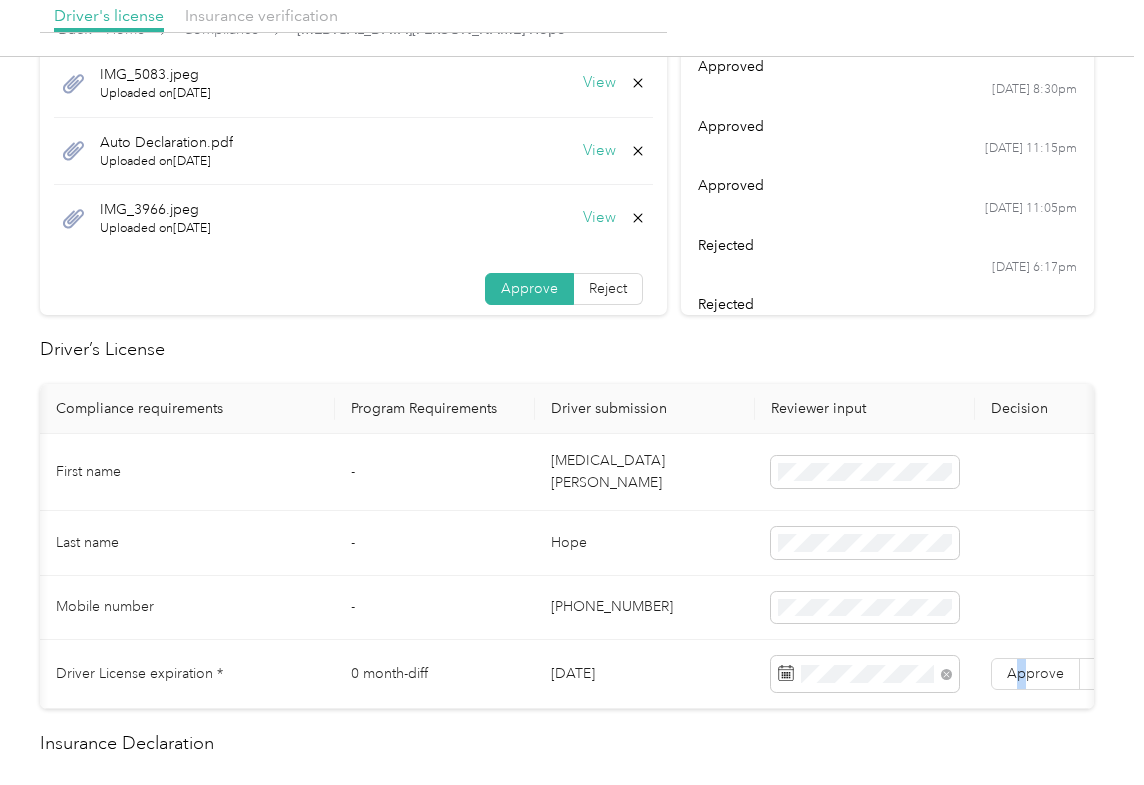 scroll, scrollTop: 0, scrollLeft: 77, axis: horizontal 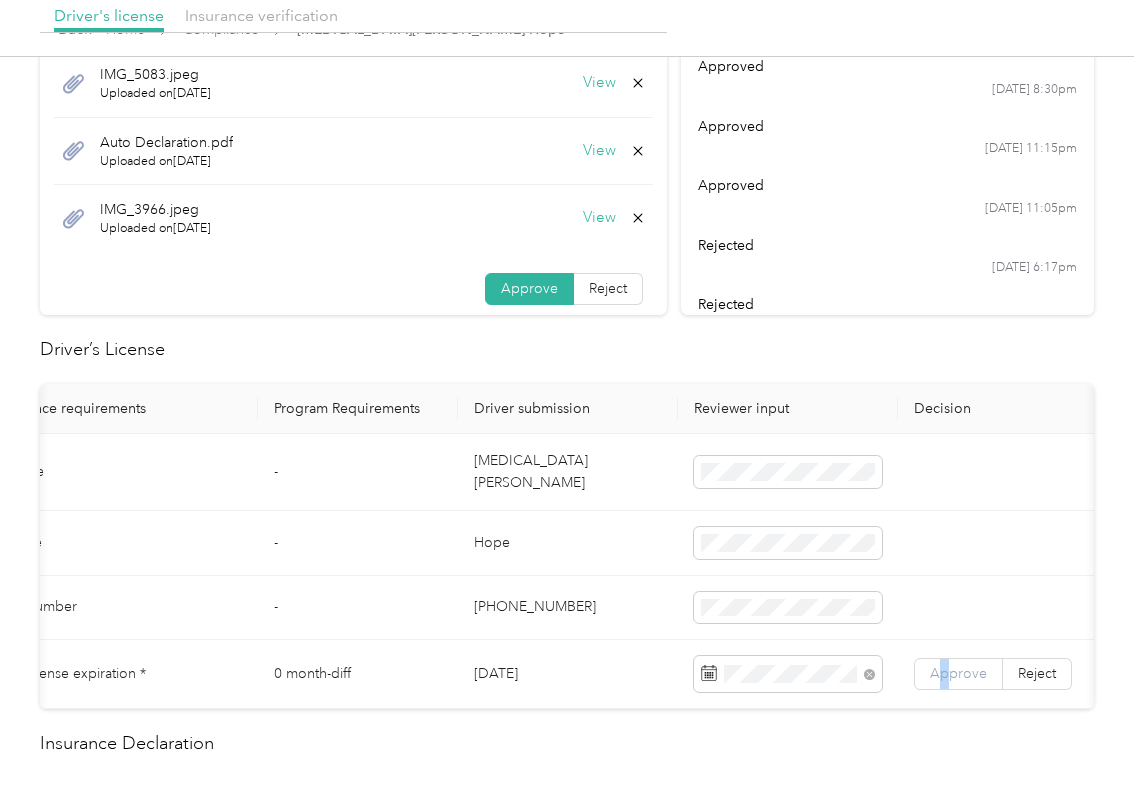 click on "Approve" at bounding box center (958, 673) 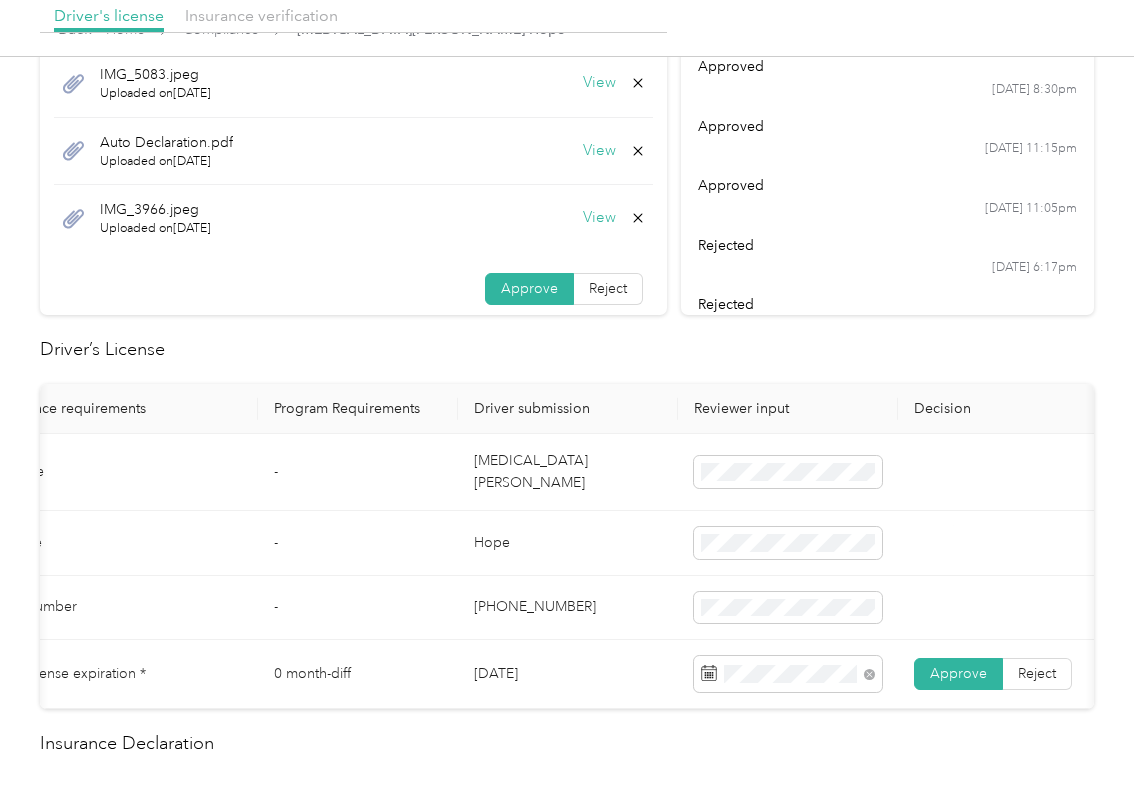 click at bounding box center (1003, 543) 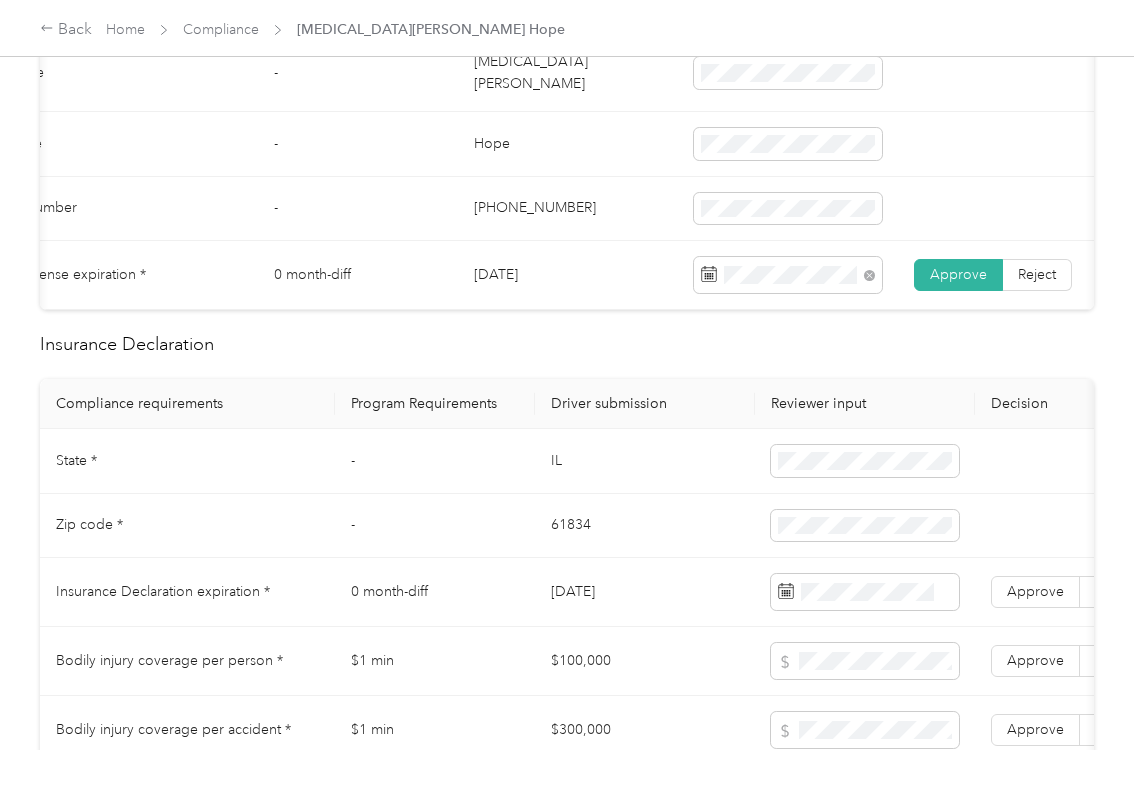 scroll, scrollTop: 666, scrollLeft: 0, axis: vertical 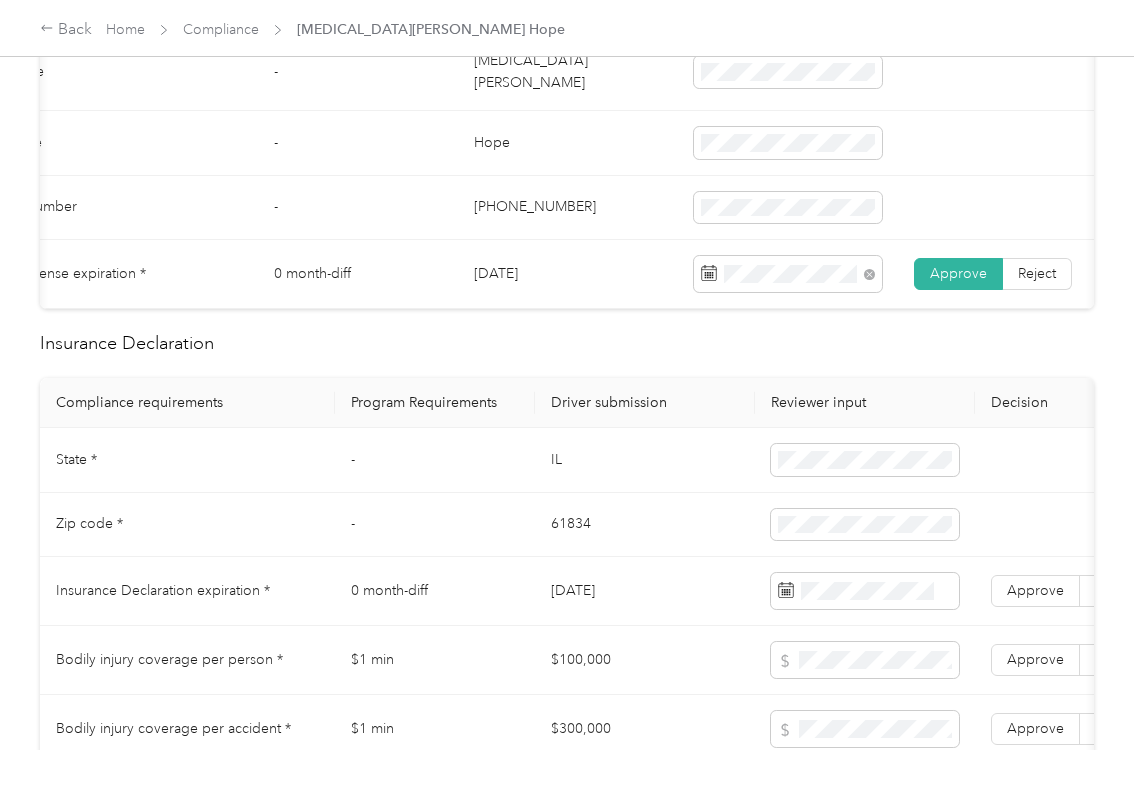 click on "IL" at bounding box center [645, 460] 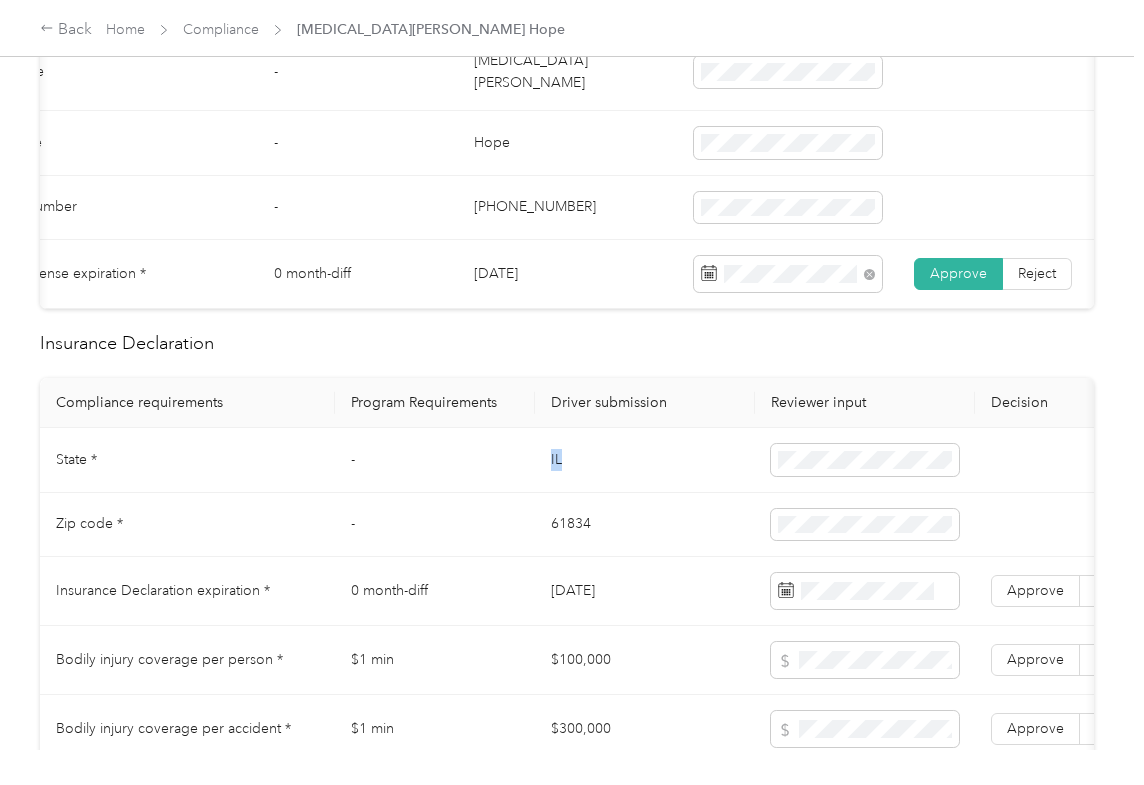 click on "IL" at bounding box center (645, 460) 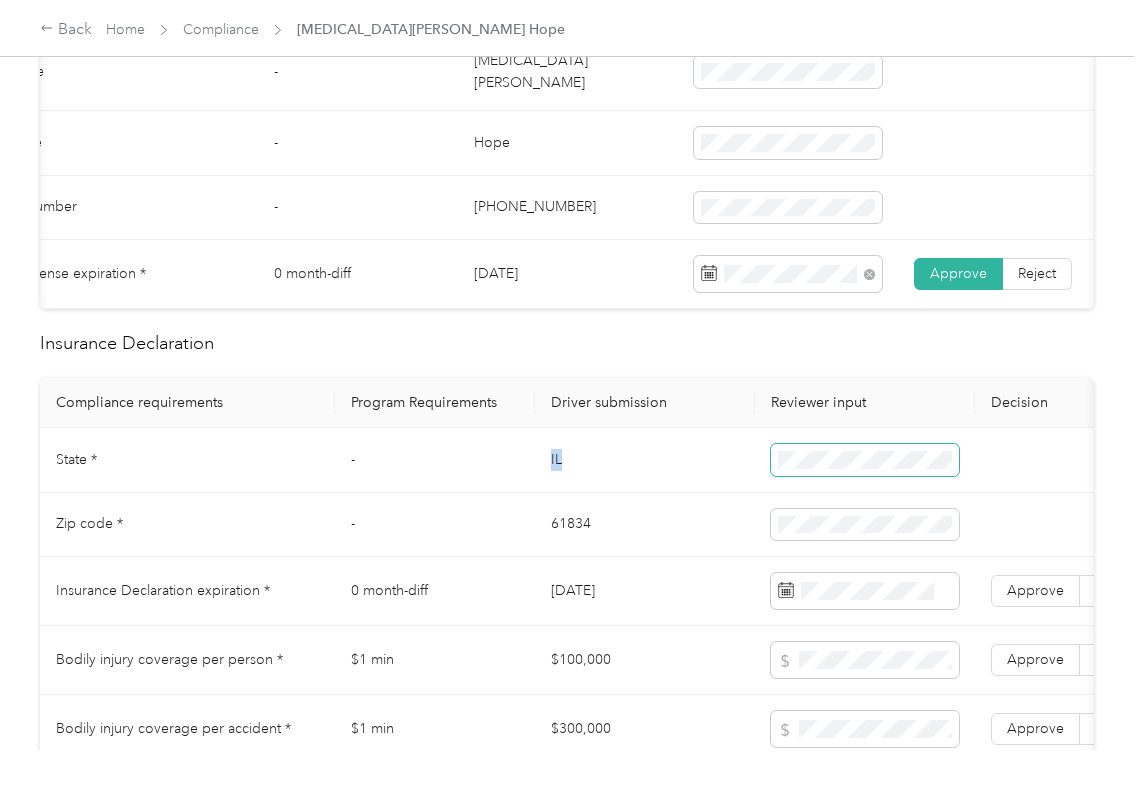 copy on "IL" 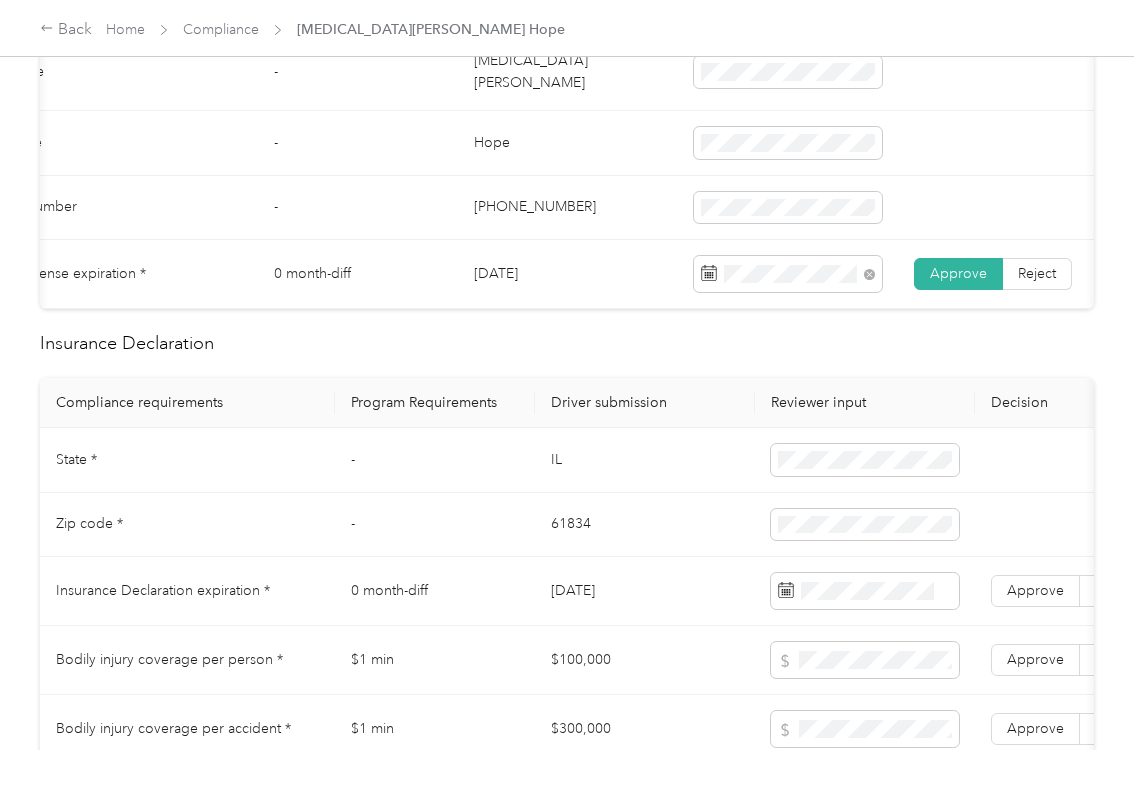 click on "61834" at bounding box center (645, 525) 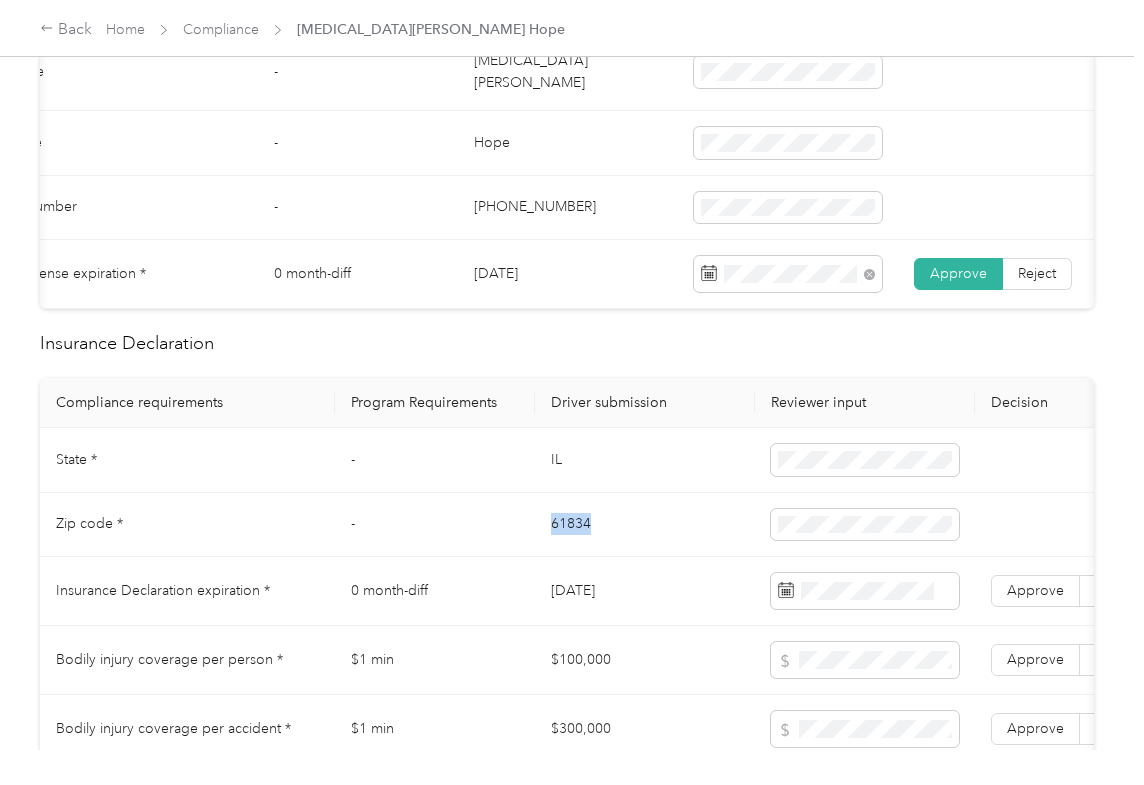 click on "61834" at bounding box center (645, 525) 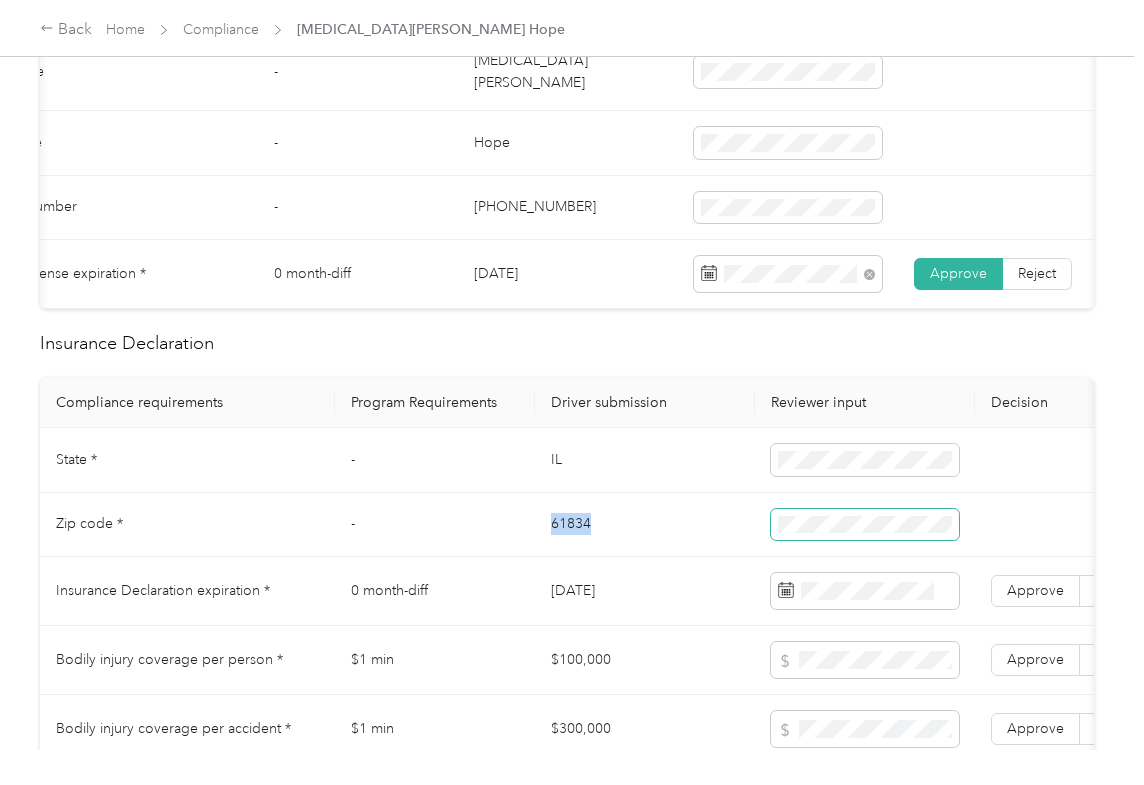 copy on "61834" 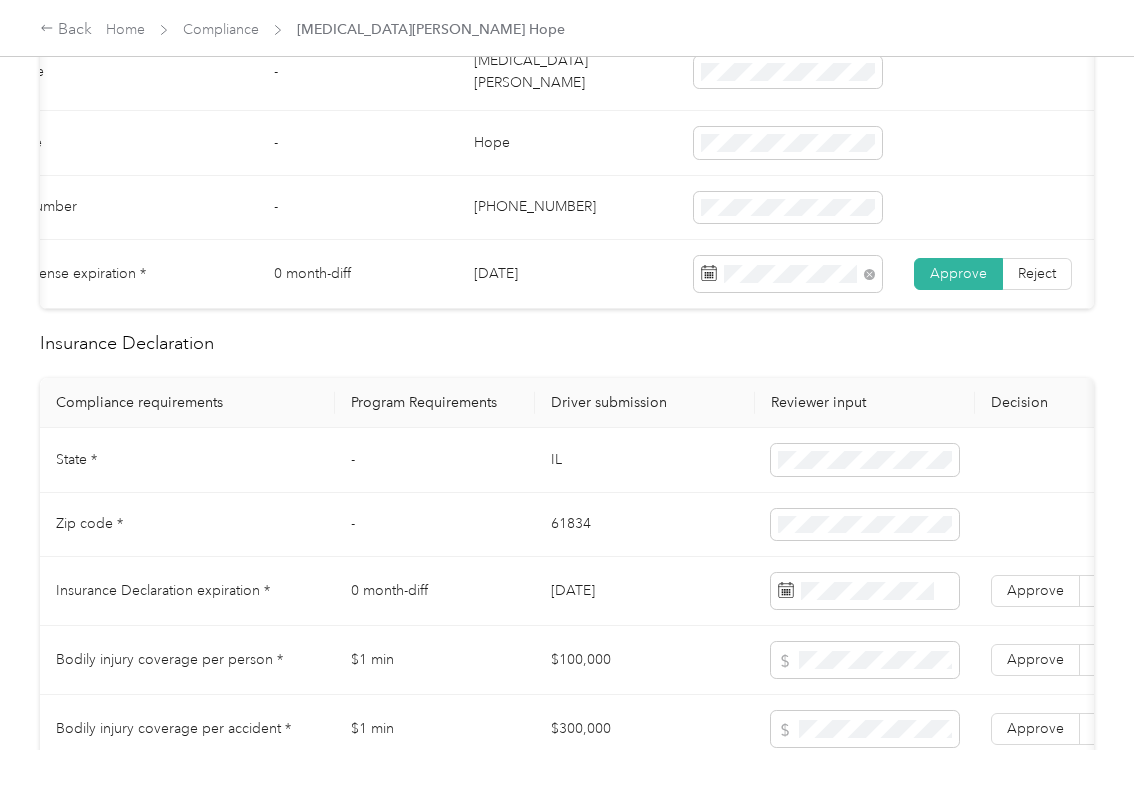 click on "[DATE]" at bounding box center (645, 591) 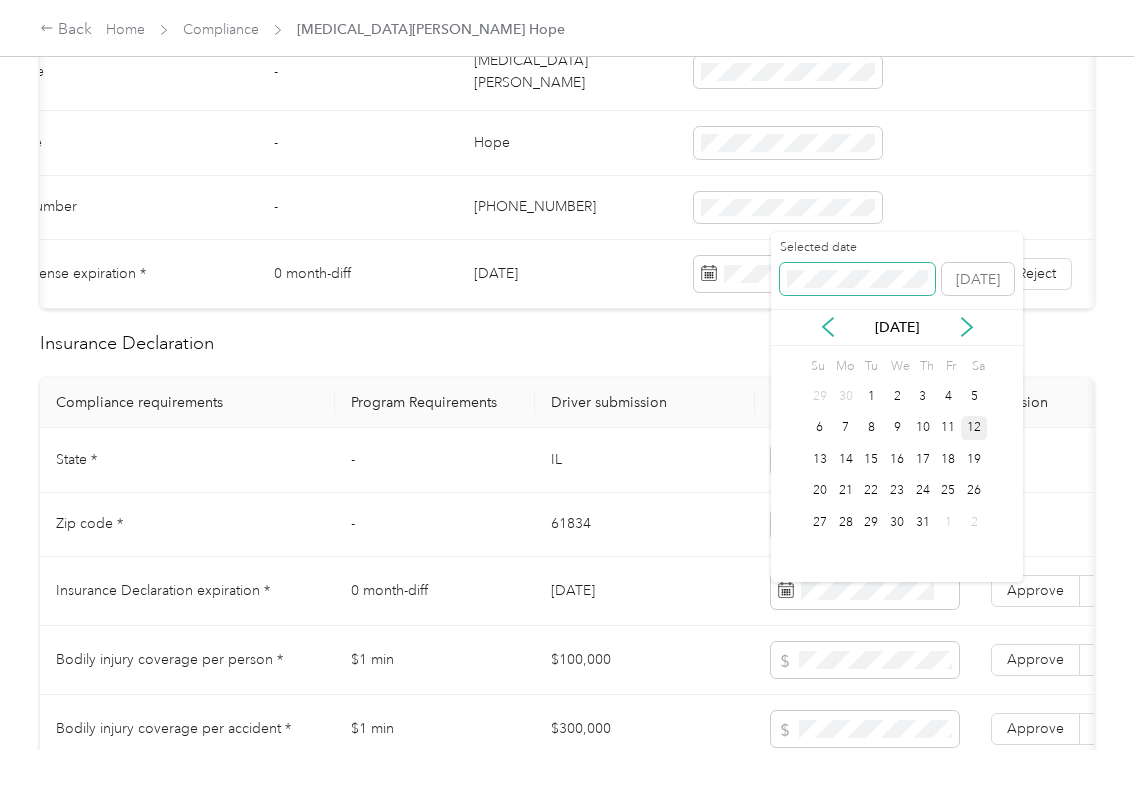 click at bounding box center (857, 279) 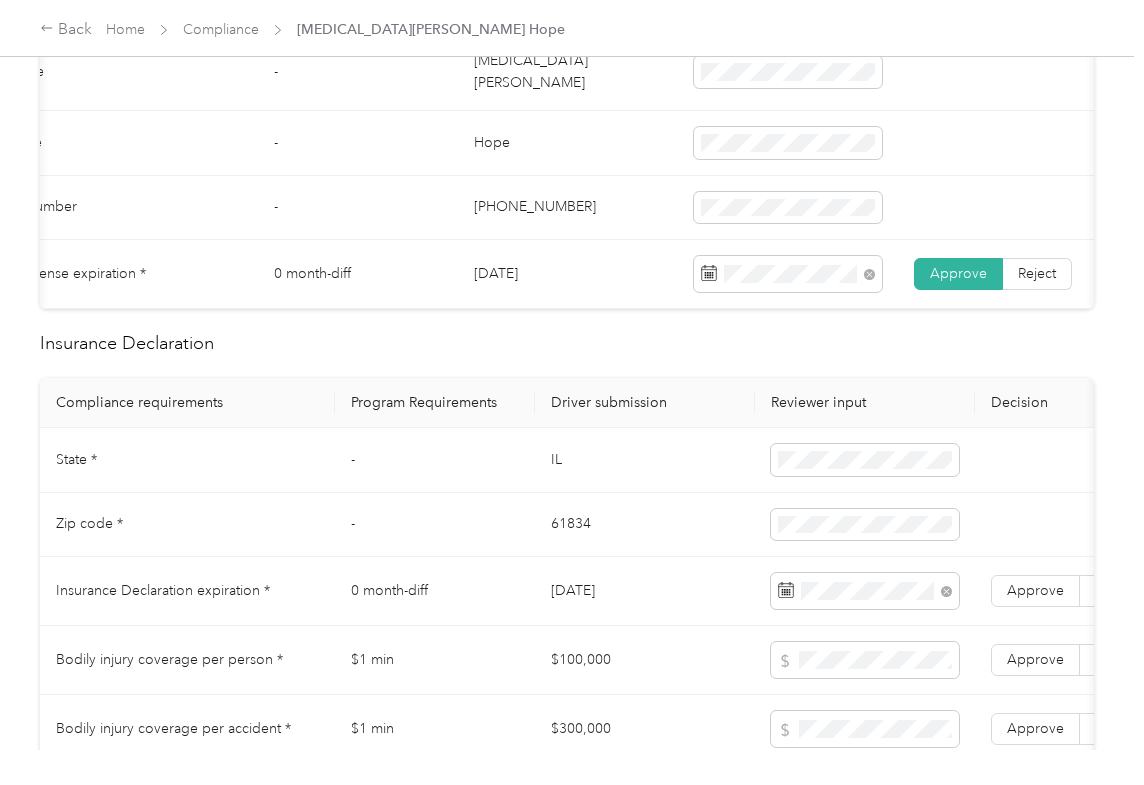 click on "Driver submission" at bounding box center [645, 403] 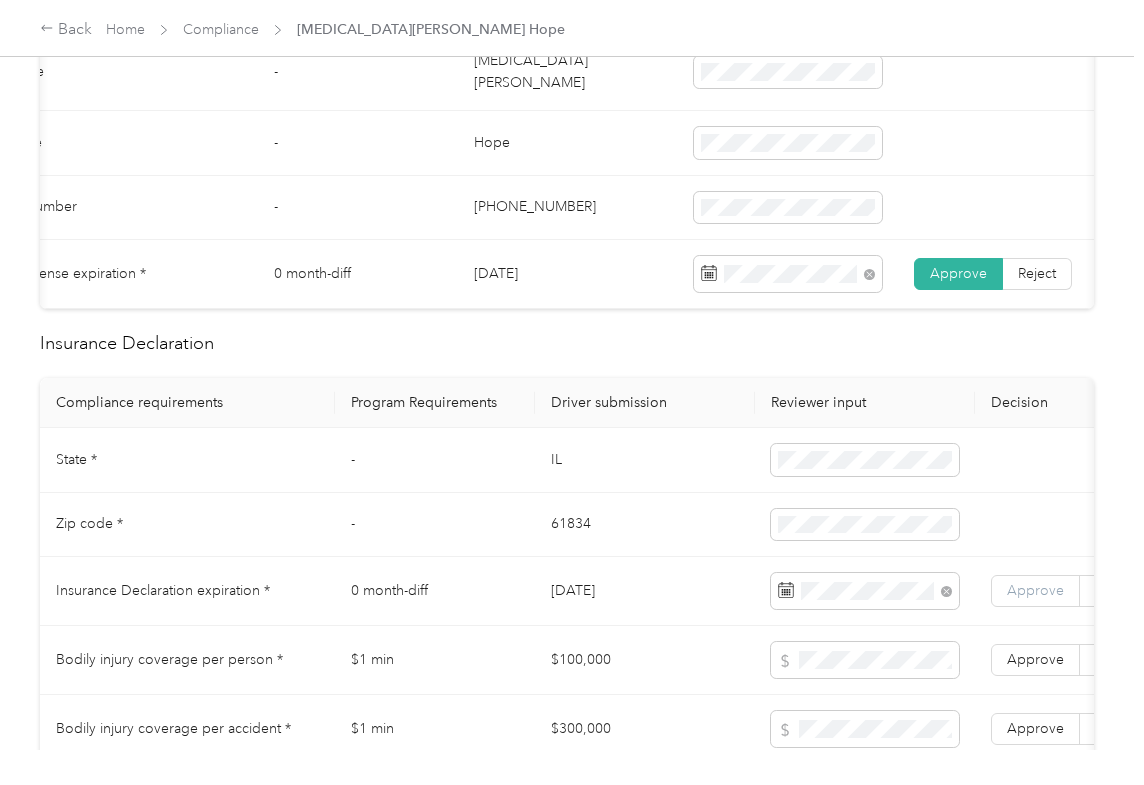 click on "Approve" at bounding box center [1035, 590] 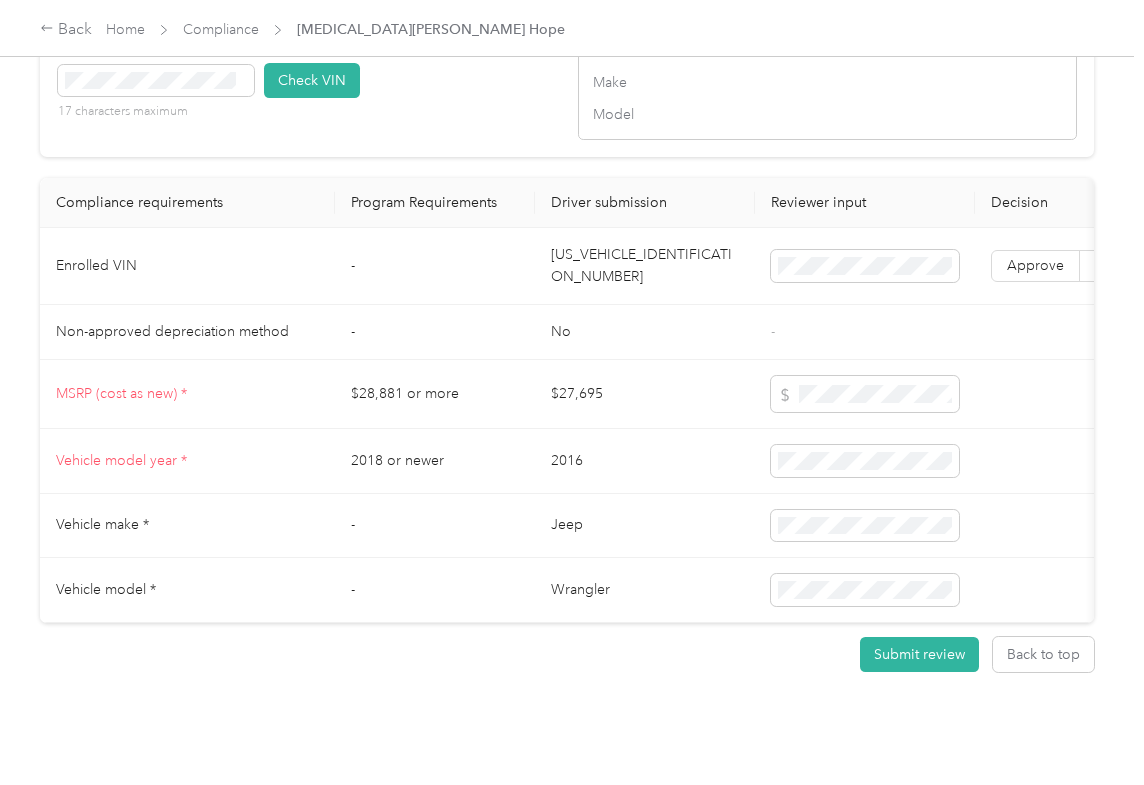scroll, scrollTop: 1824, scrollLeft: 0, axis: vertical 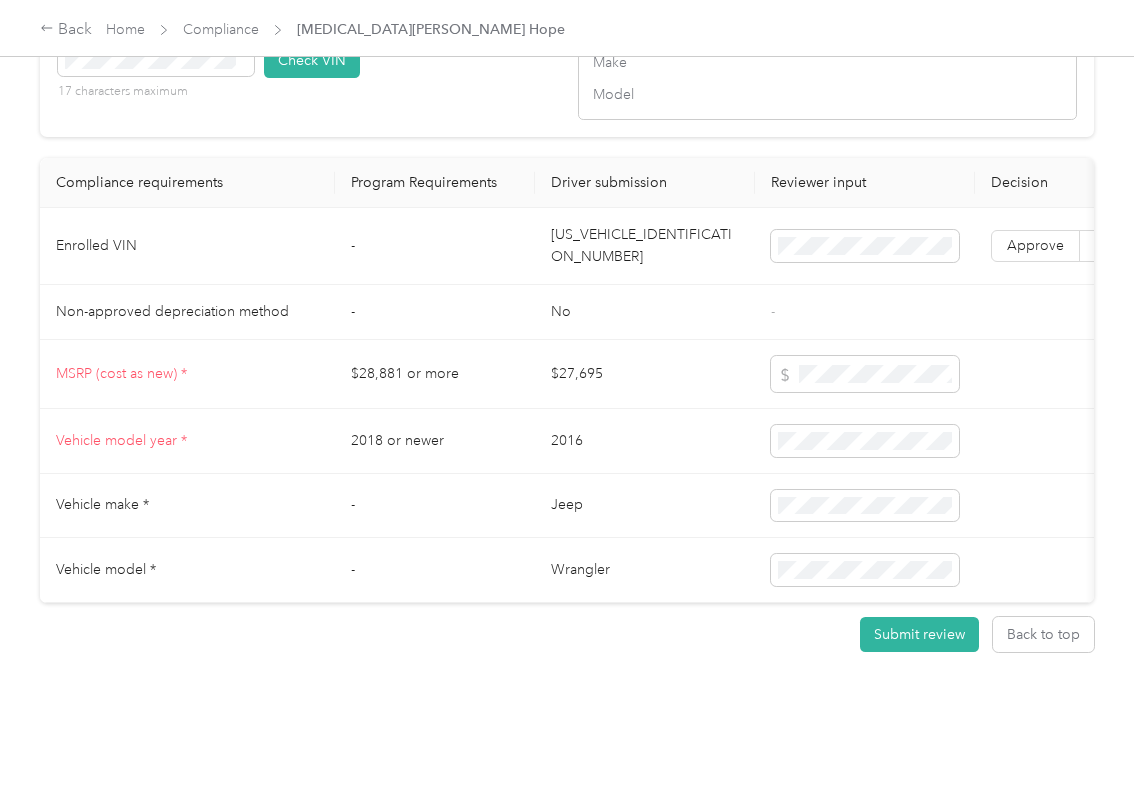click on "[US_VEHICLE_IDENTIFICATION_NUMBER]" at bounding box center (645, 246) 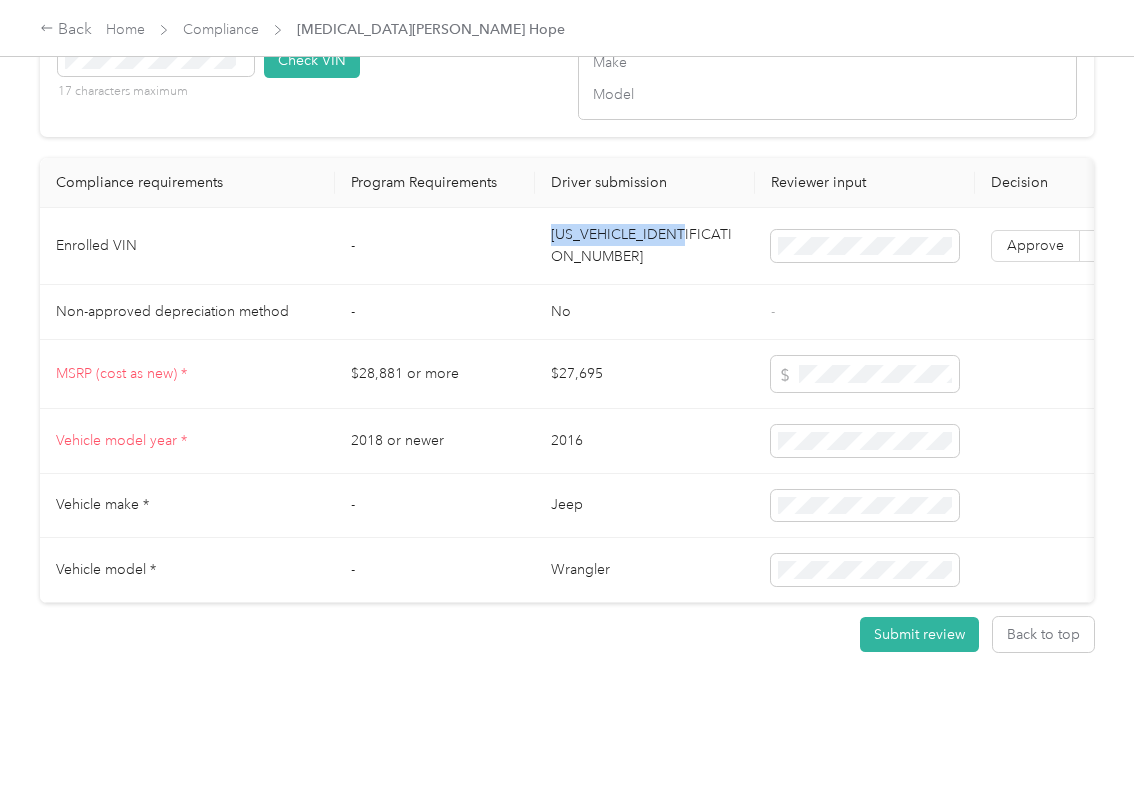 click on "[US_VEHICLE_IDENTIFICATION_NUMBER]" at bounding box center (645, 246) 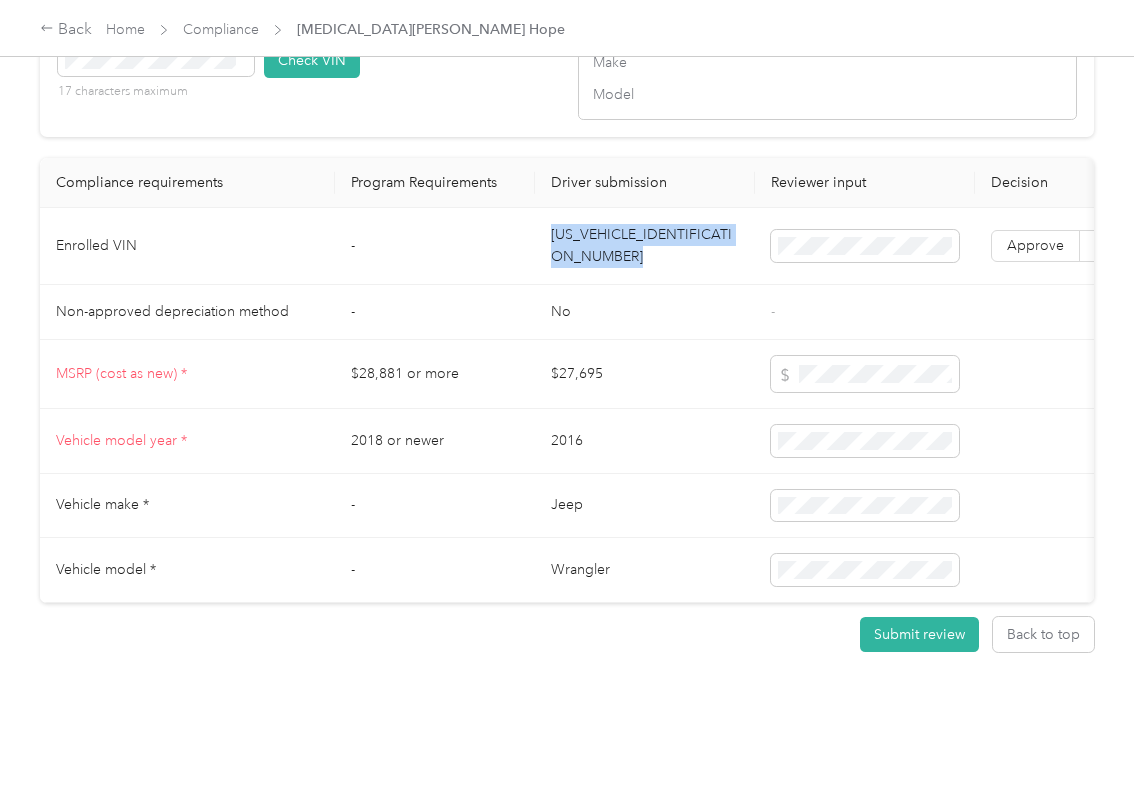 click on "[US_VEHICLE_IDENTIFICATION_NUMBER]" at bounding box center [645, 246] 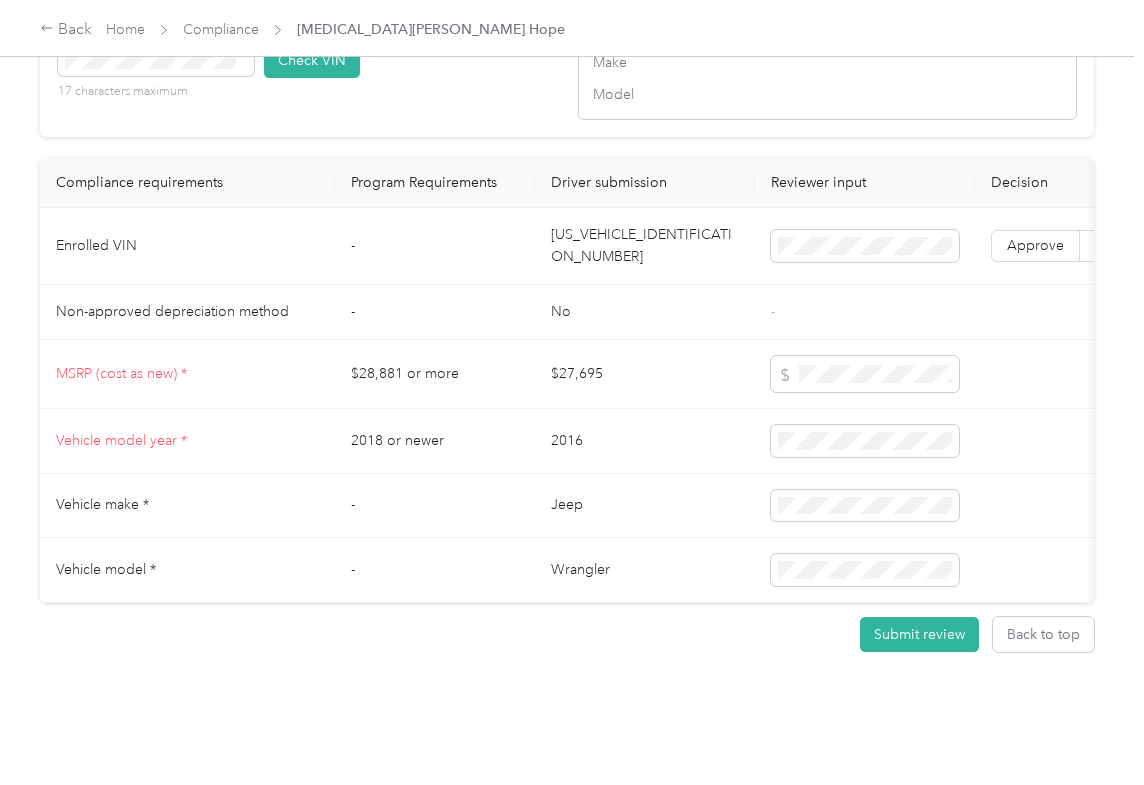 scroll, scrollTop: 1557, scrollLeft: 0, axis: vertical 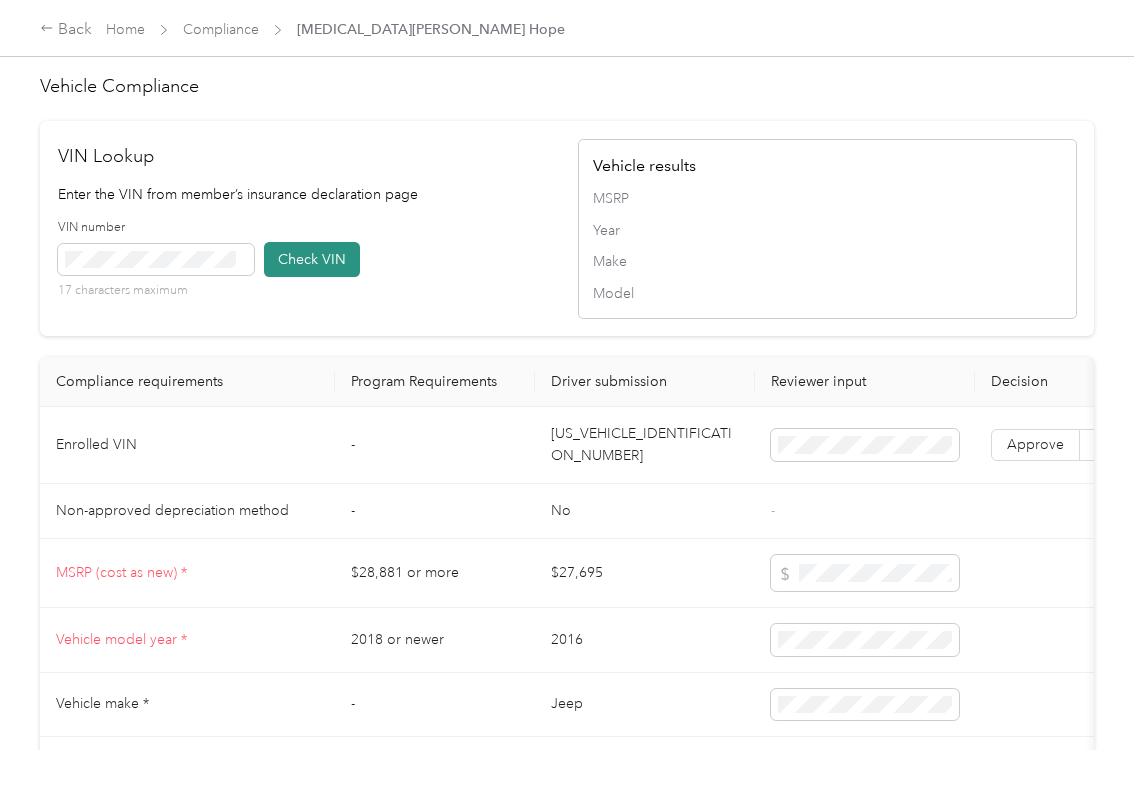 click on "Check VIN" at bounding box center (312, 259) 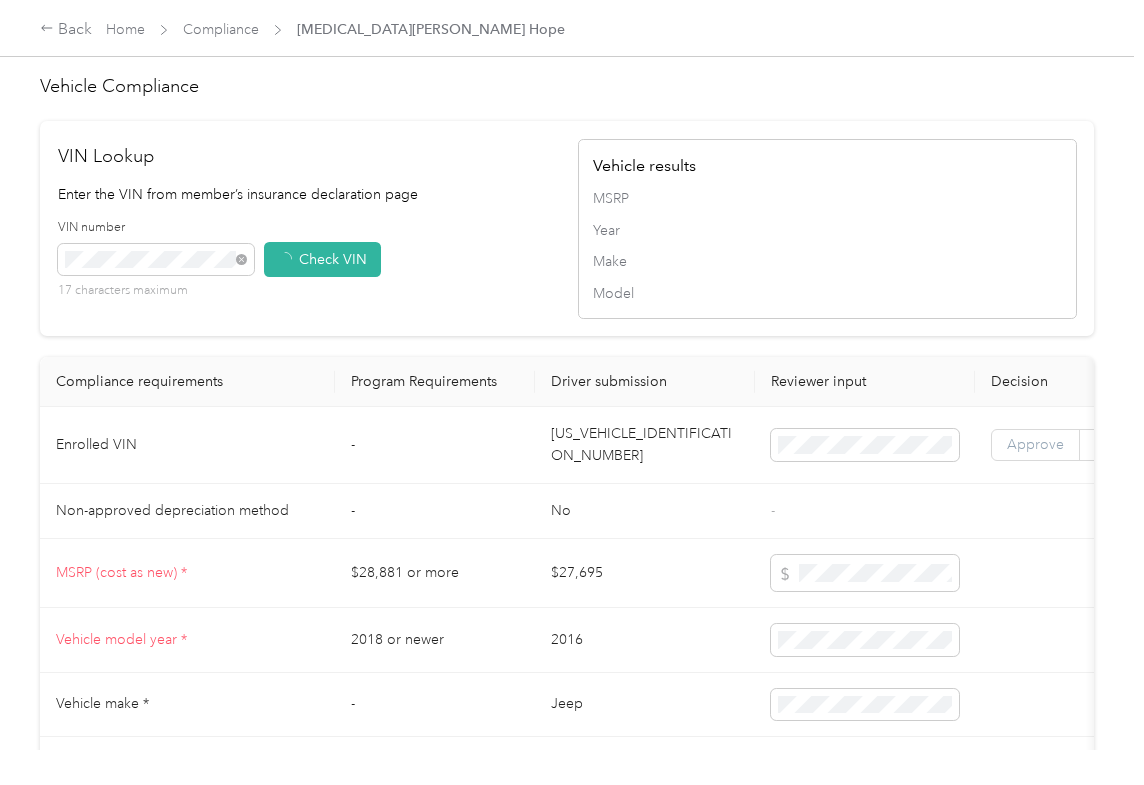 click on "Approve" at bounding box center (1035, 445) 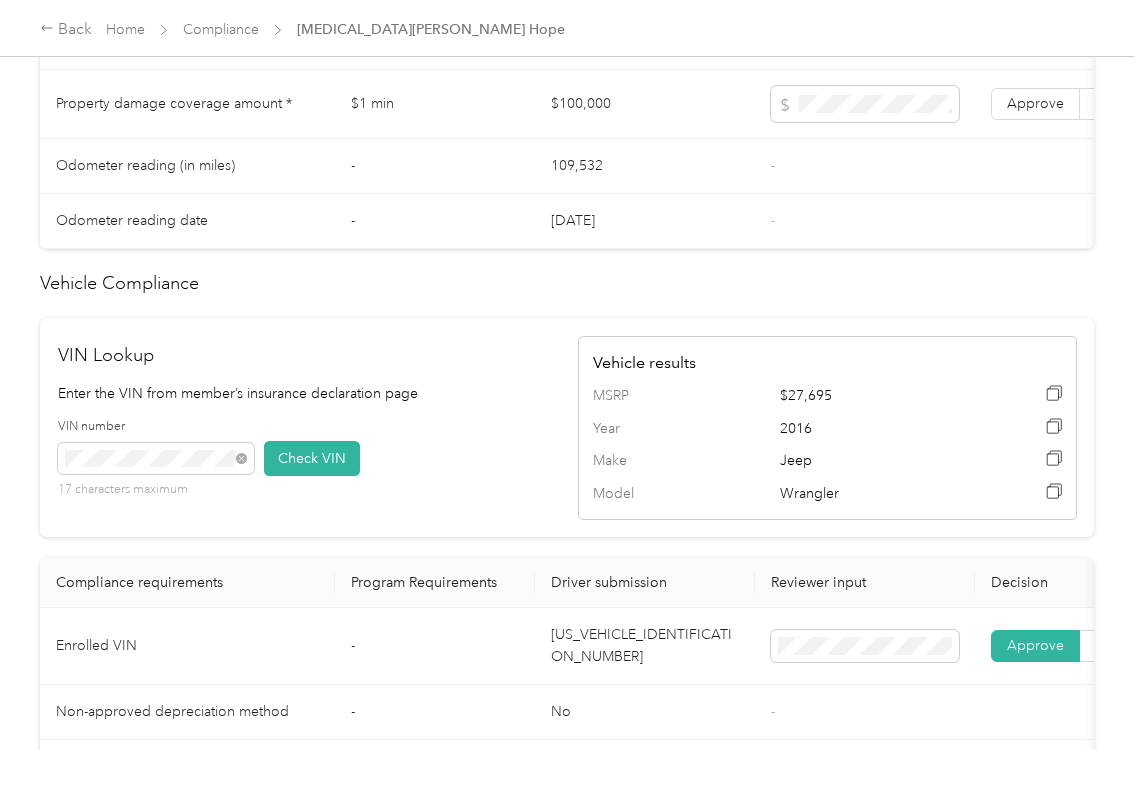 scroll, scrollTop: 1157, scrollLeft: 0, axis: vertical 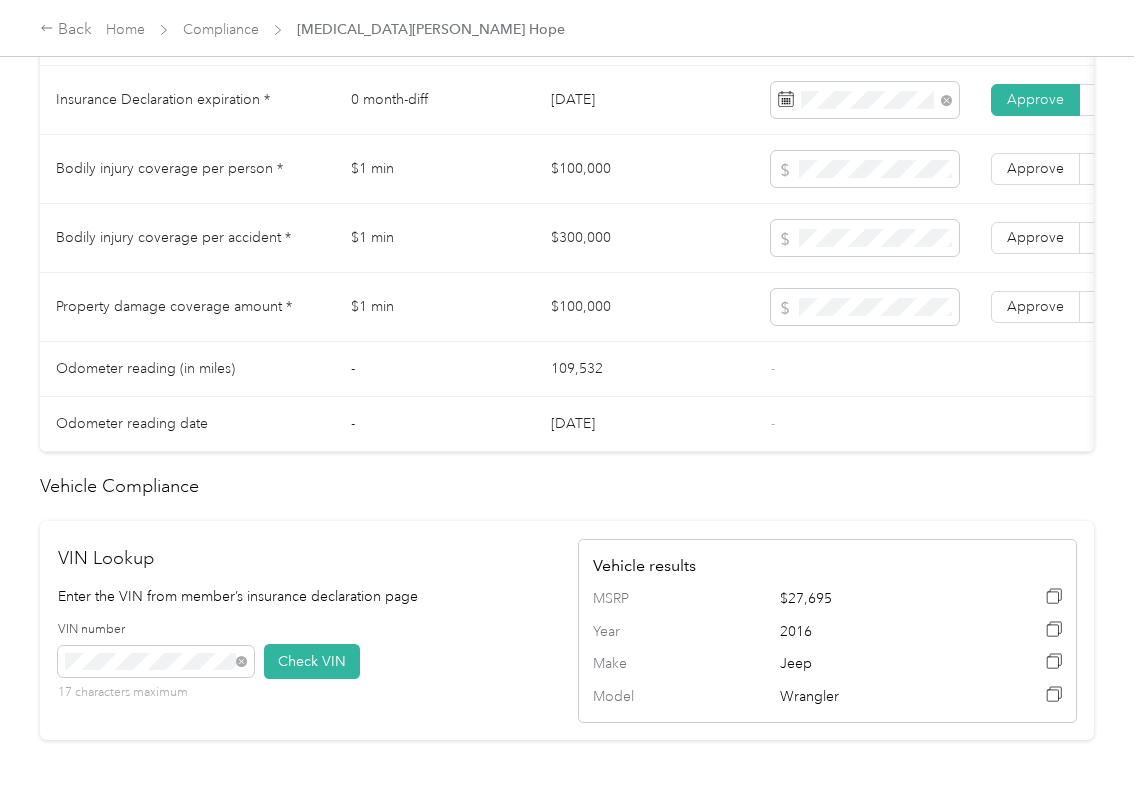click on "$100,000" at bounding box center [645, 169] 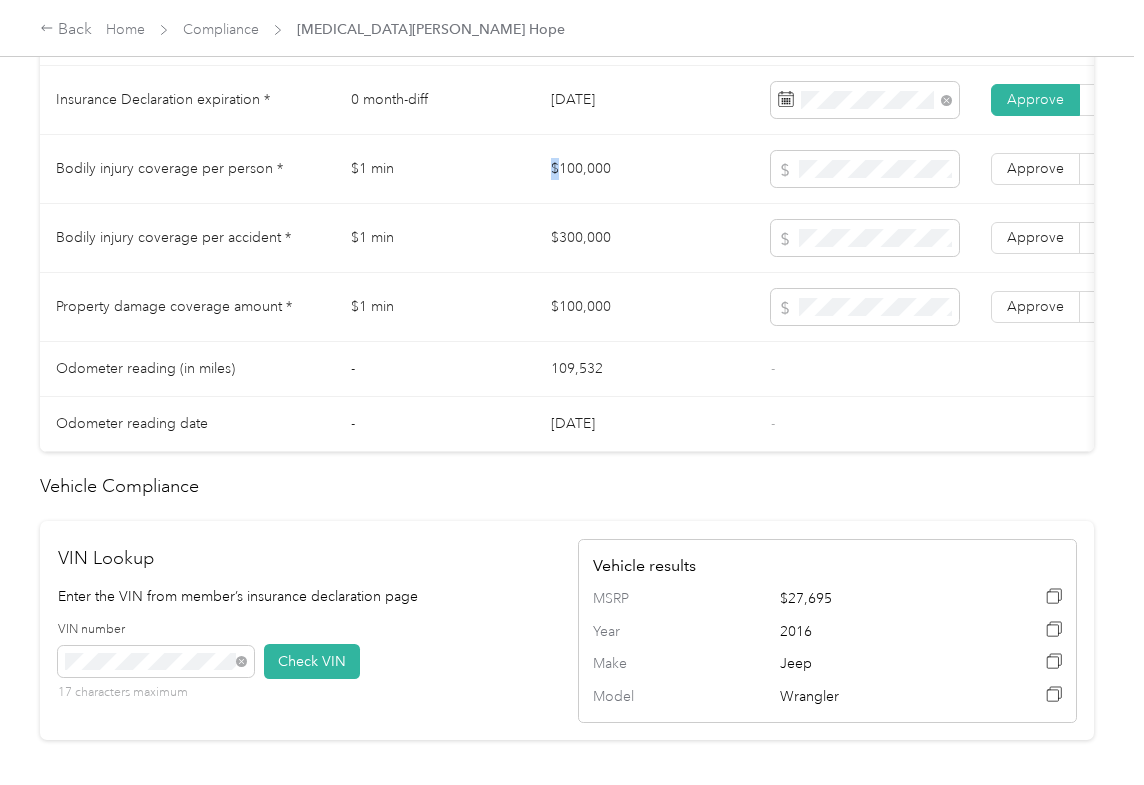 click on "$100,000" at bounding box center [645, 169] 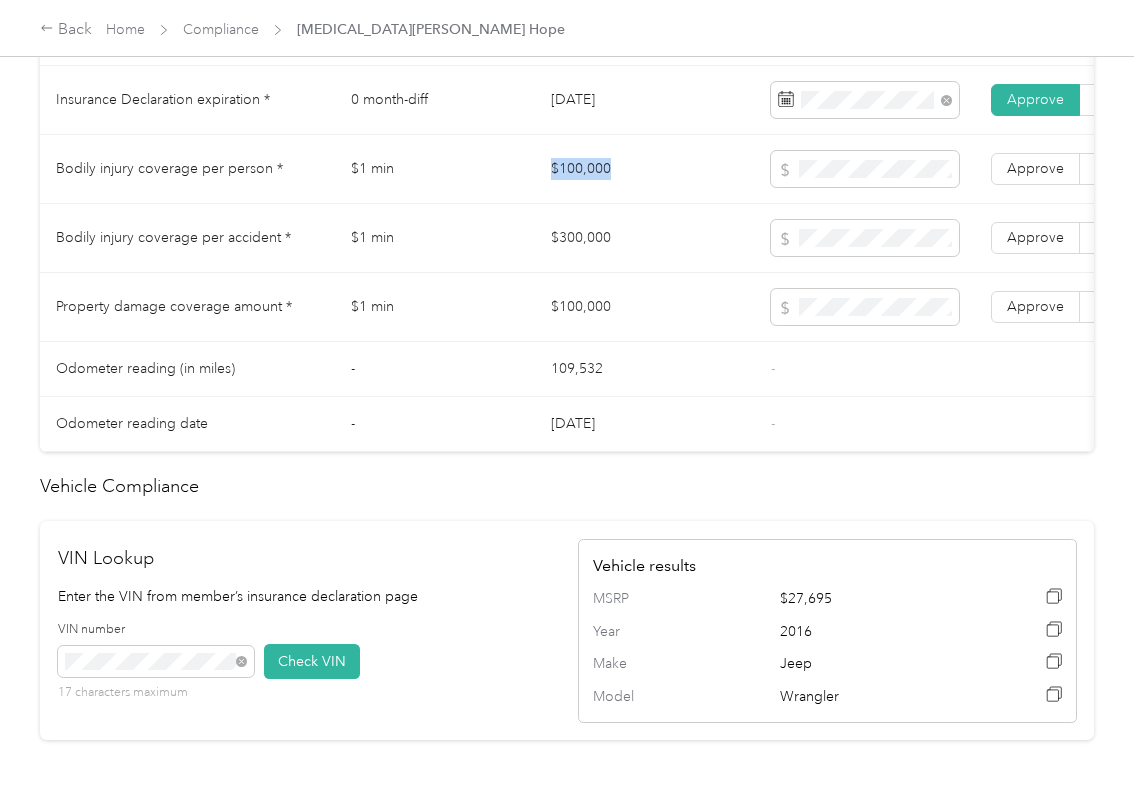 click on "$100,000" at bounding box center [645, 169] 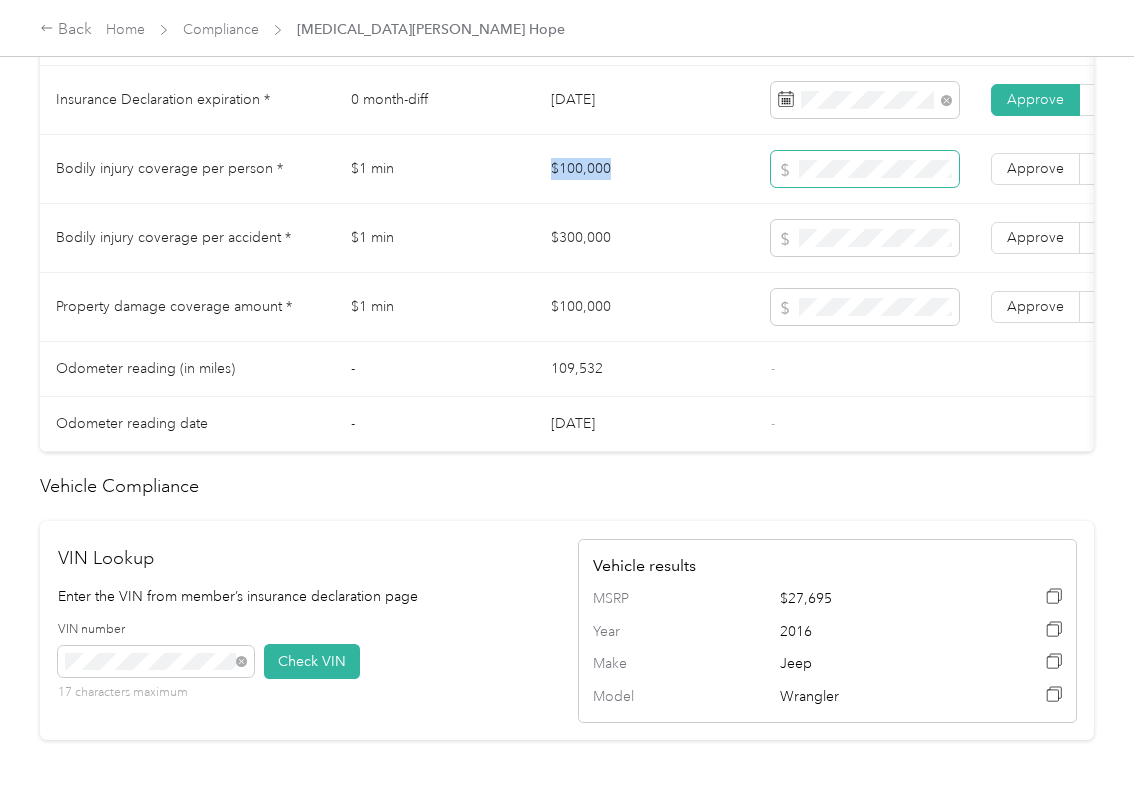 copy on "$100,000" 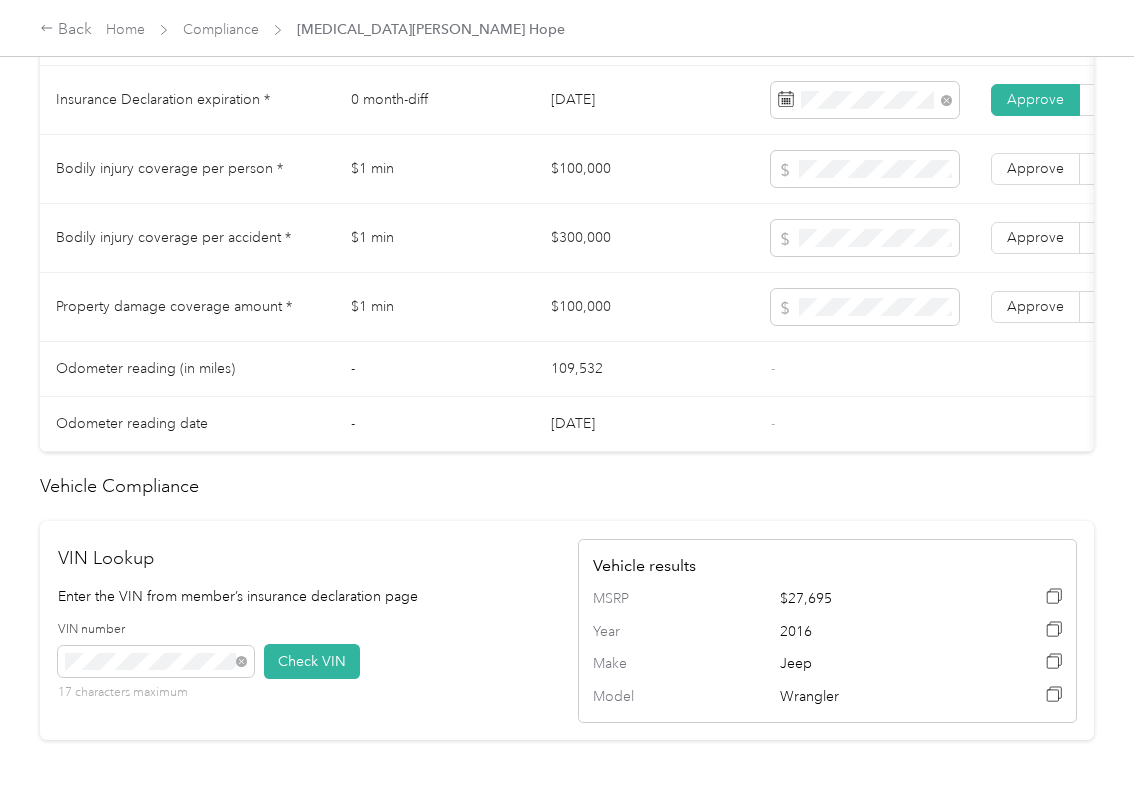 click on "$300,000" at bounding box center [645, 238] 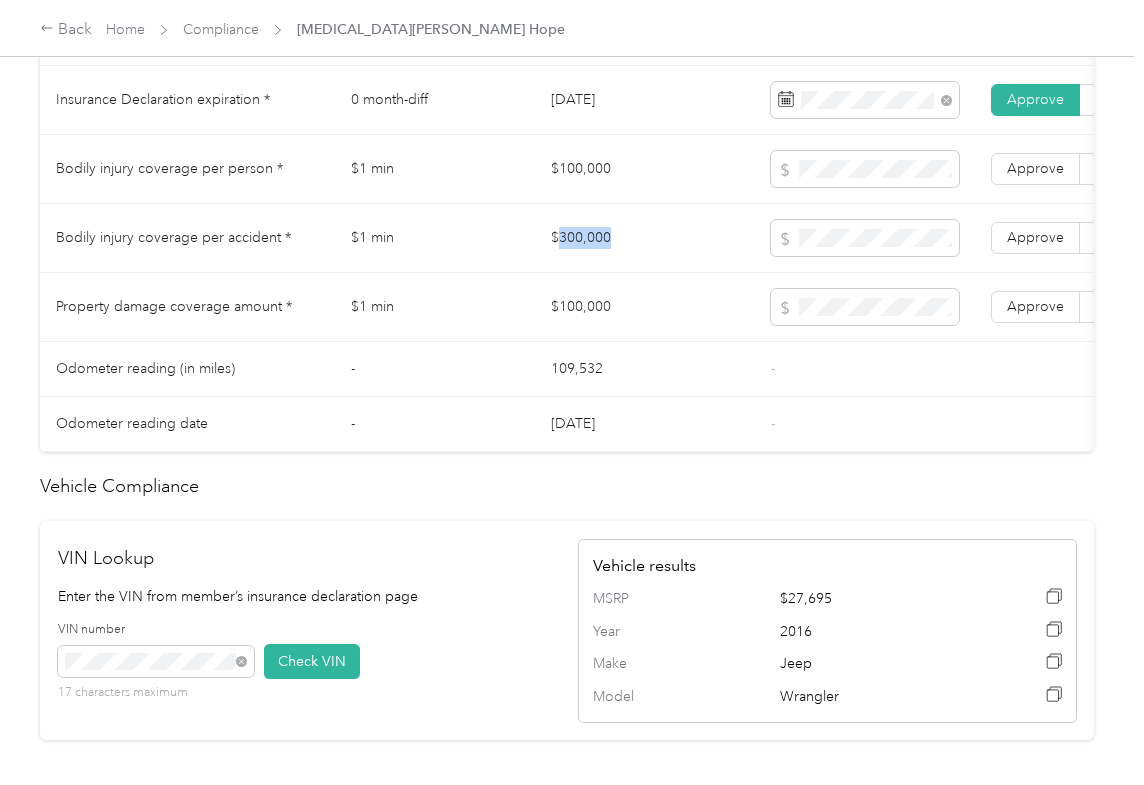 click on "$300,000" at bounding box center [645, 238] 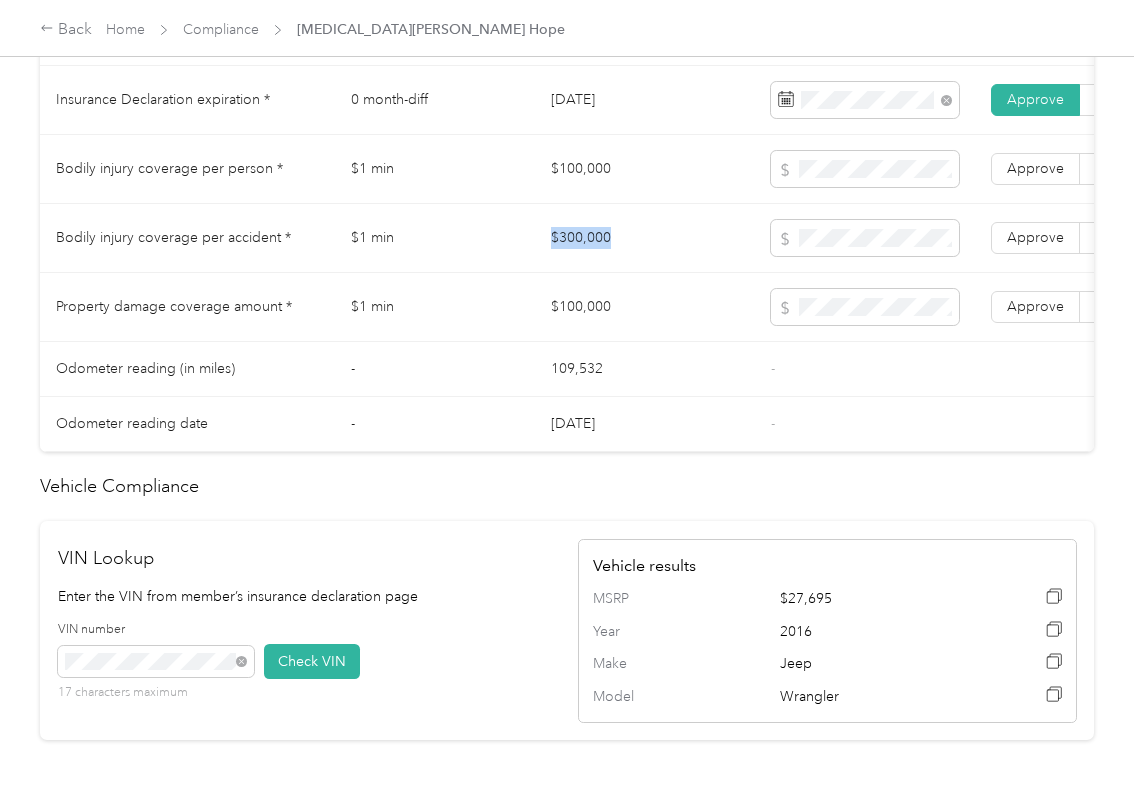 click on "$300,000" at bounding box center [645, 238] 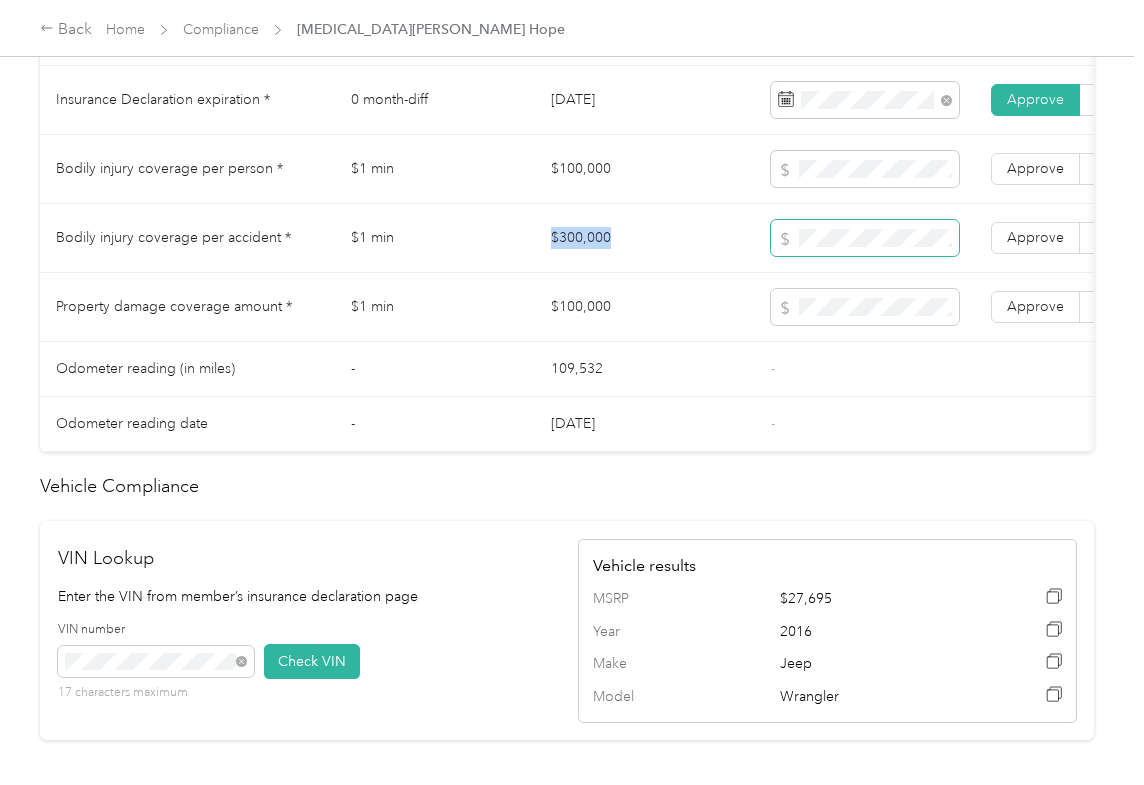 copy on "$300,000" 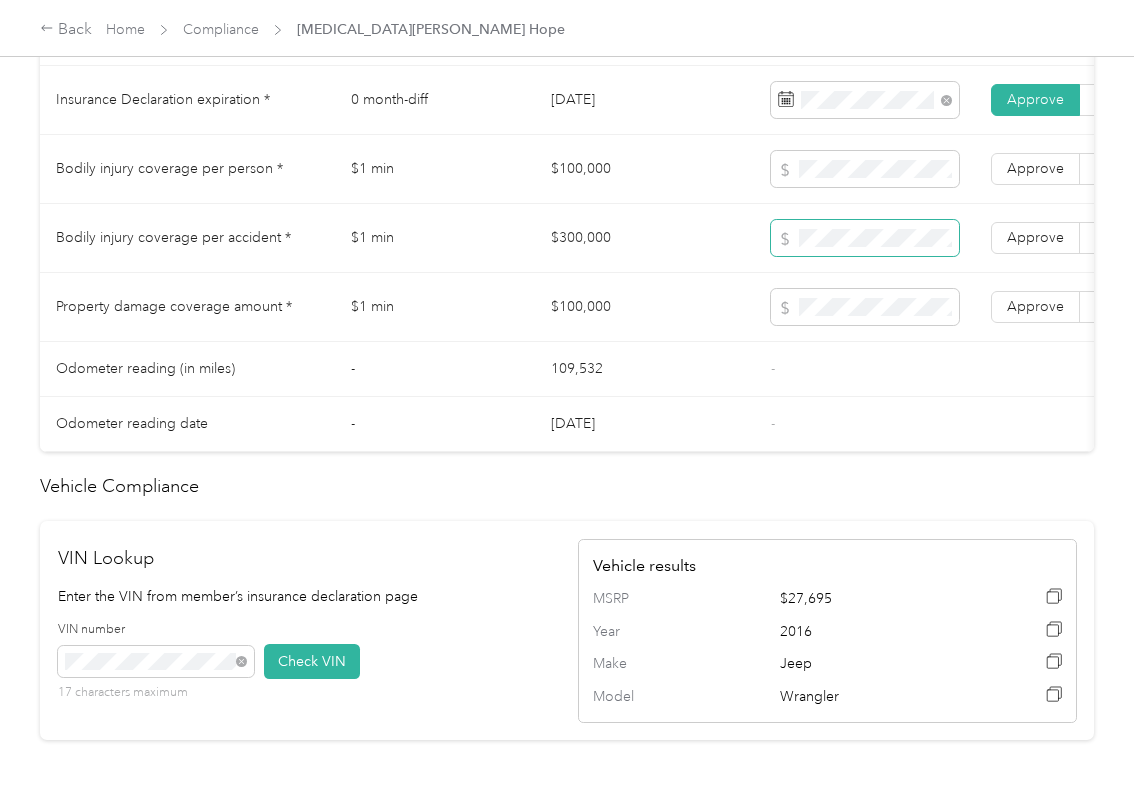 click at bounding box center [865, 238] 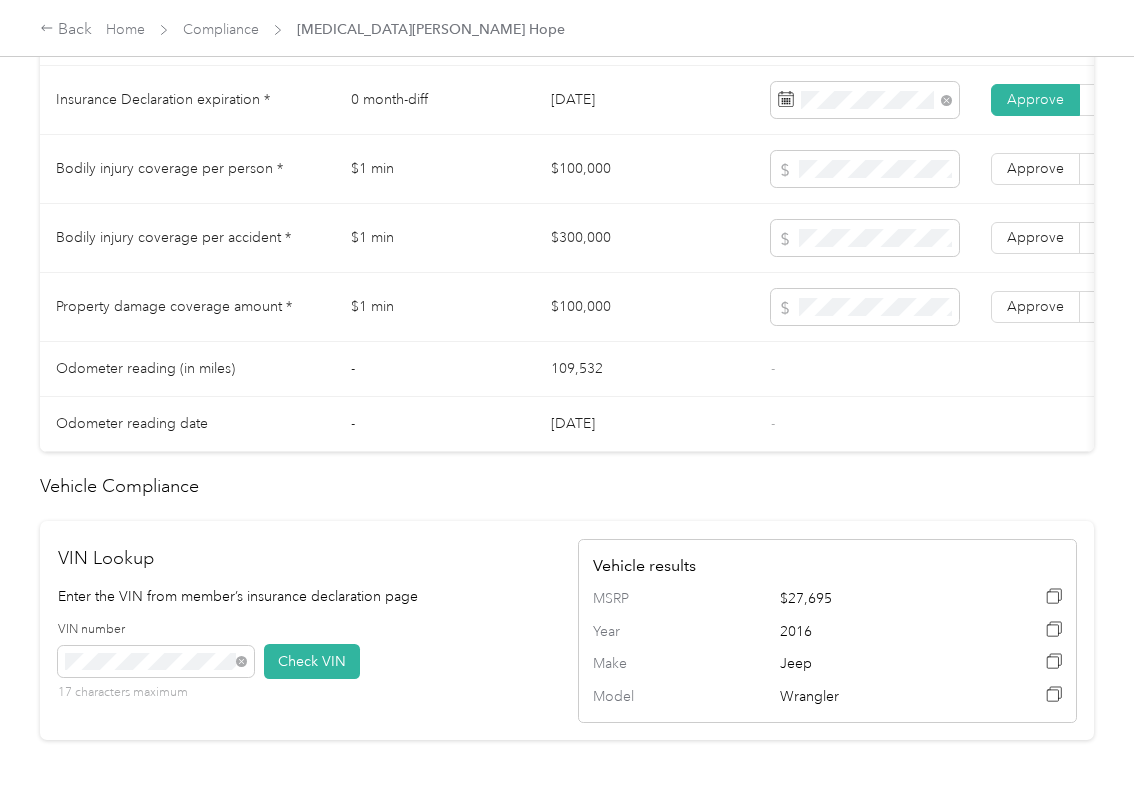 click on "Approve Reject" at bounding box center [1080, 238] 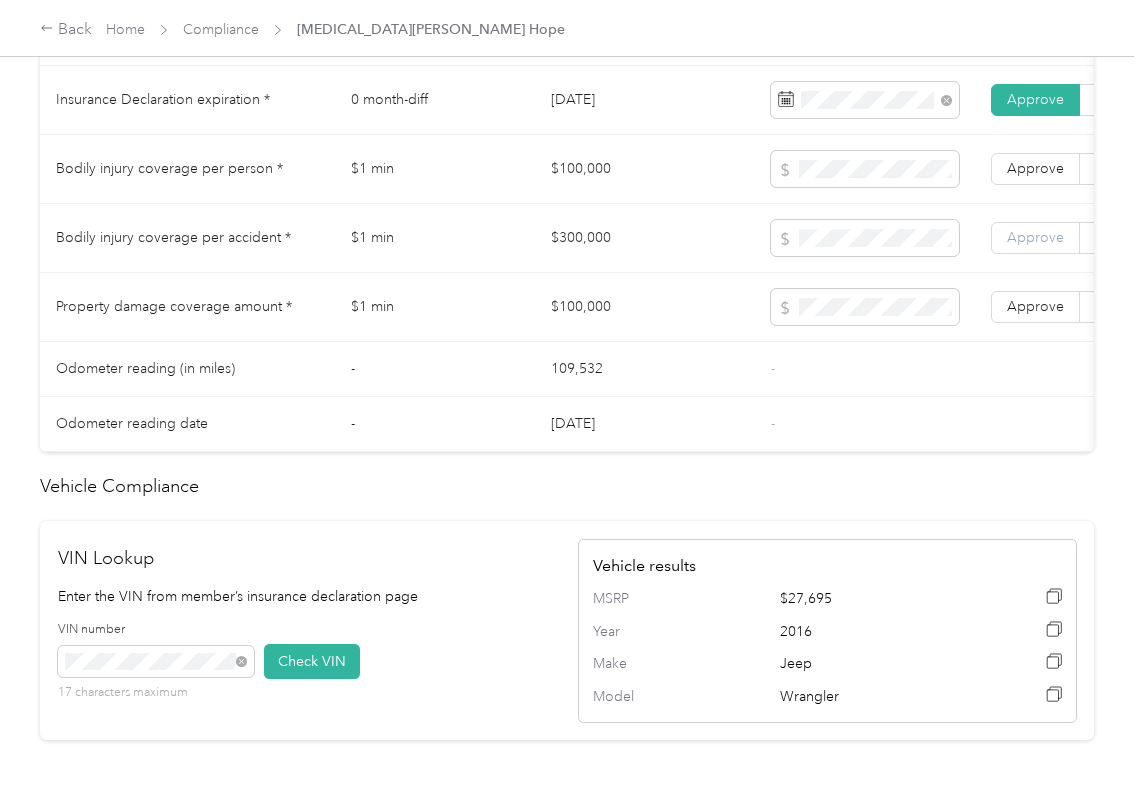 click on "Approve" at bounding box center (1035, 237) 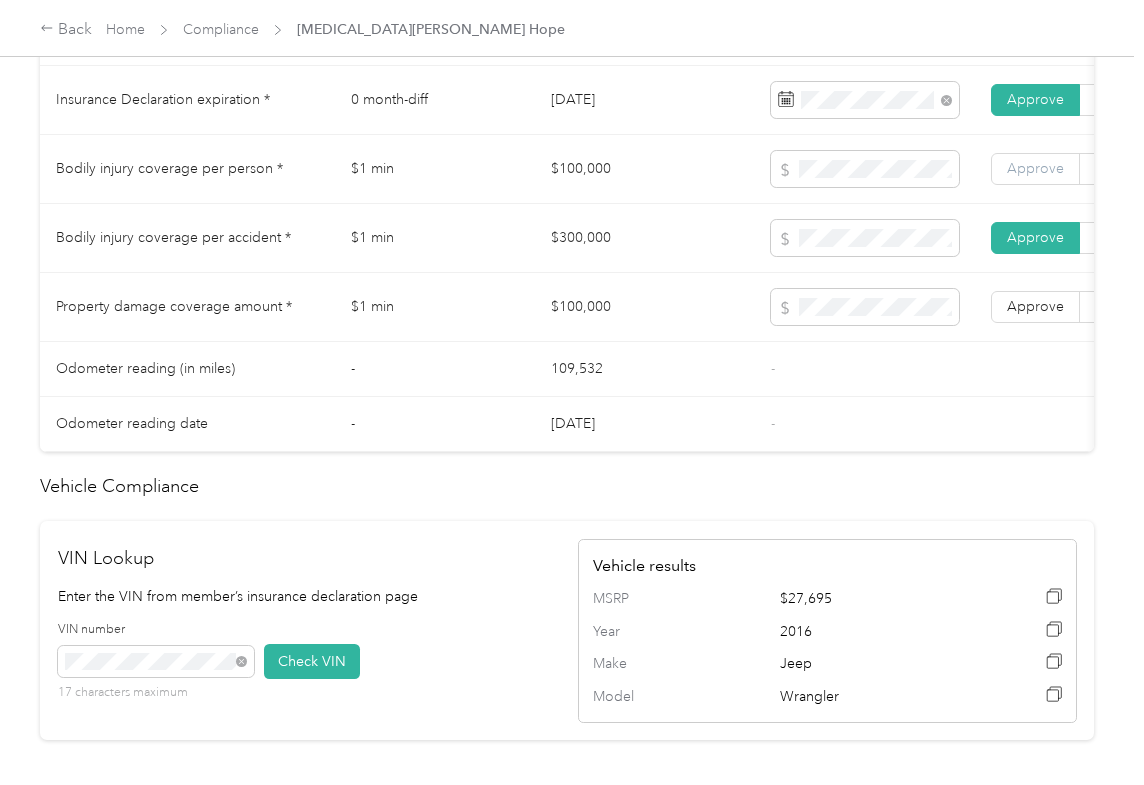click on "Approve" at bounding box center (1035, 169) 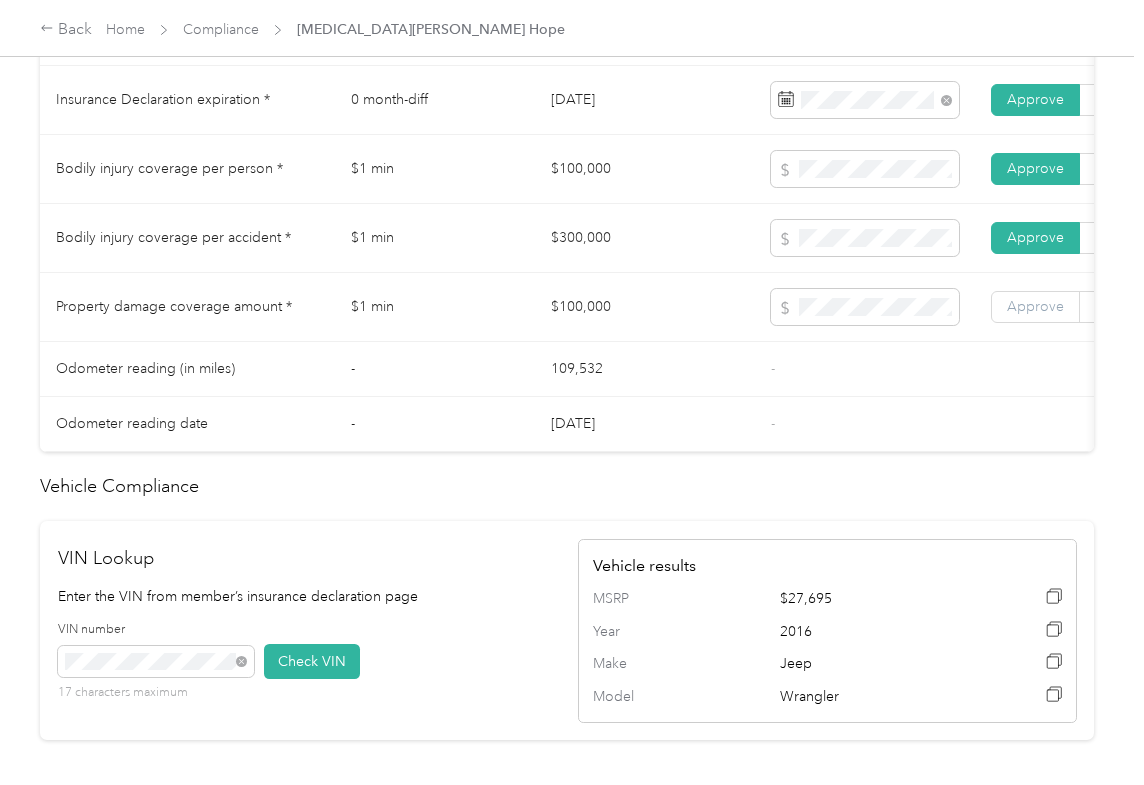 click on "Approve" at bounding box center (1035, 306) 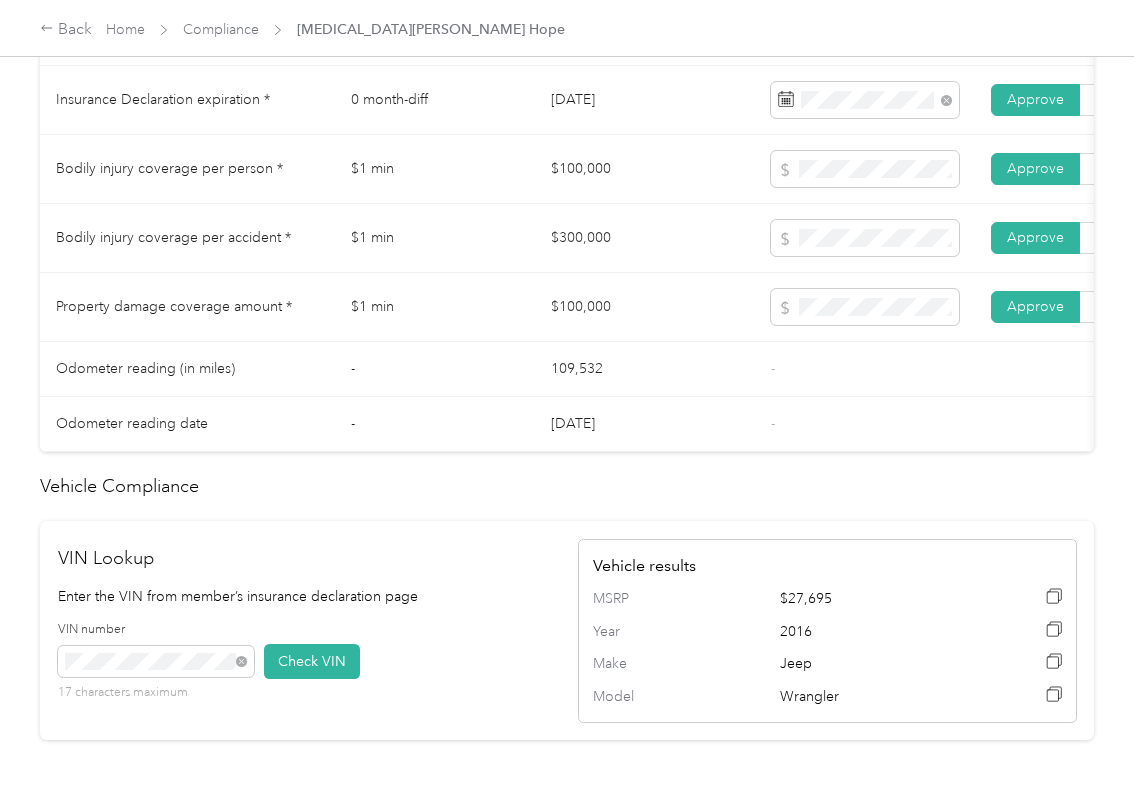 click on "109,532" at bounding box center (645, 369) 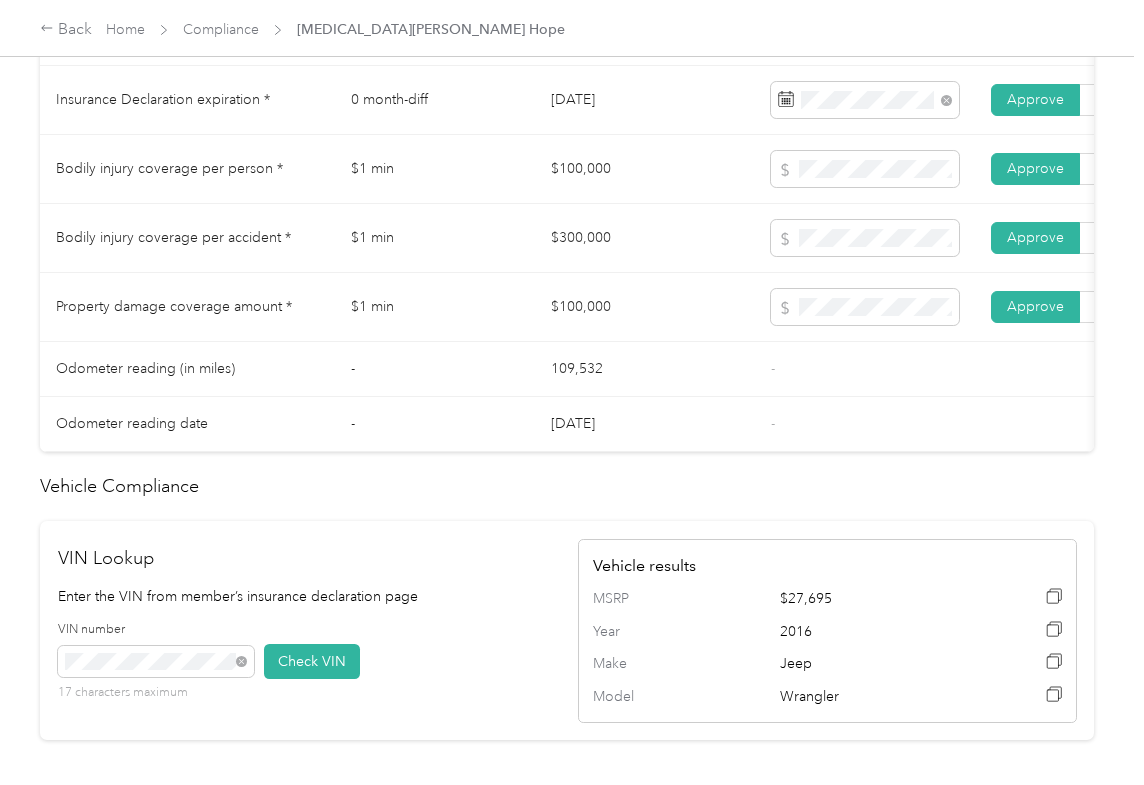 drag, startPoint x: 705, startPoint y: 381, endPoint x: 649, endPoint y: 381, distance: 56 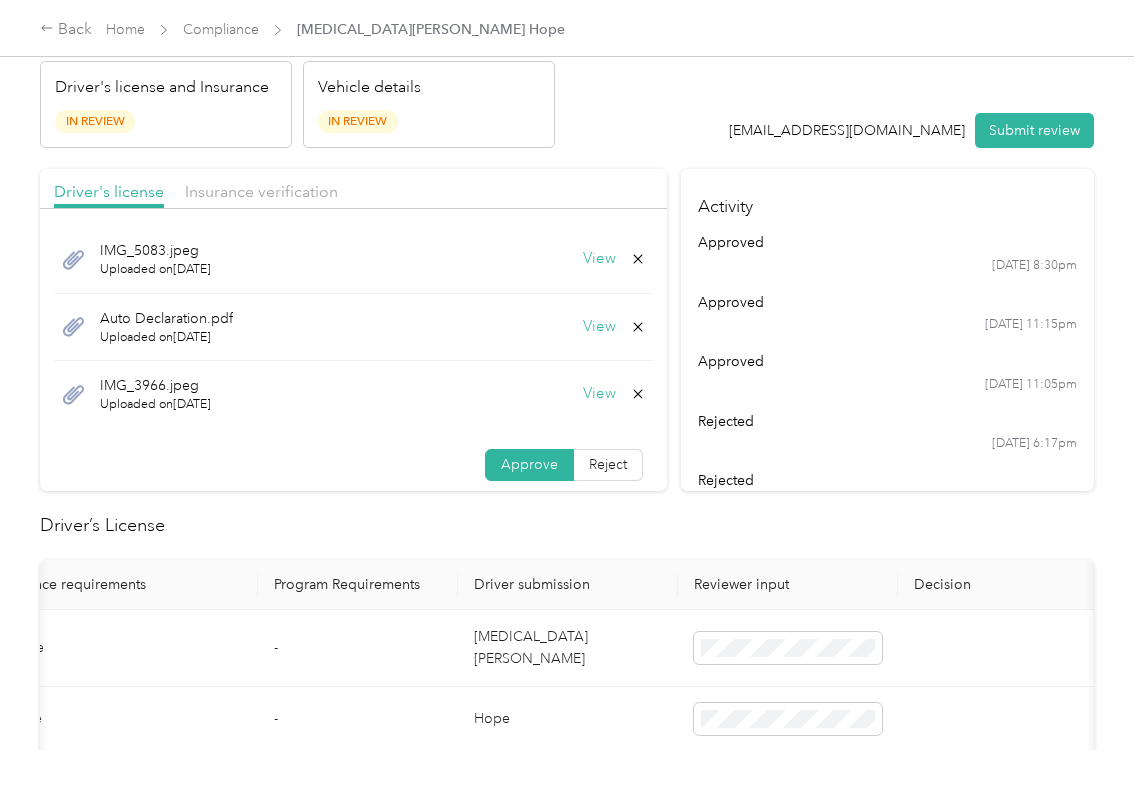 scroll, scrollTop: 0, scrollLeft: 0, axis: both 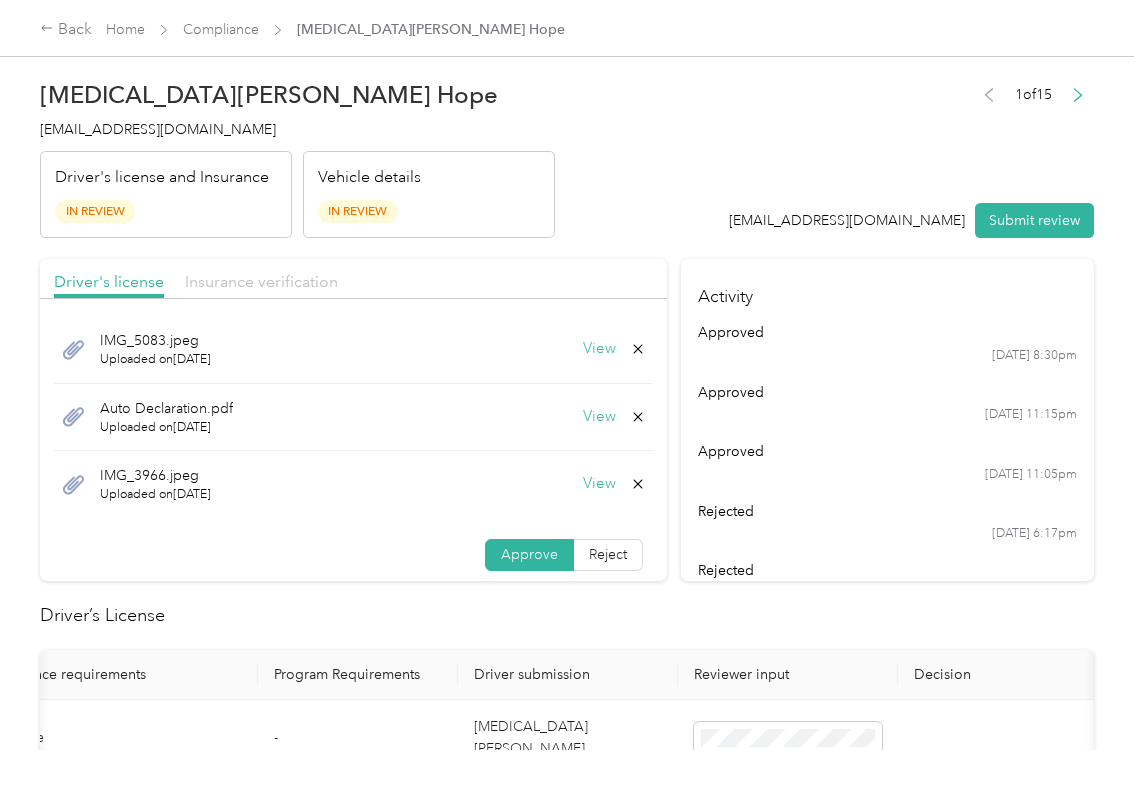 click on "Insurance verification" at bounding box center [261, 281] 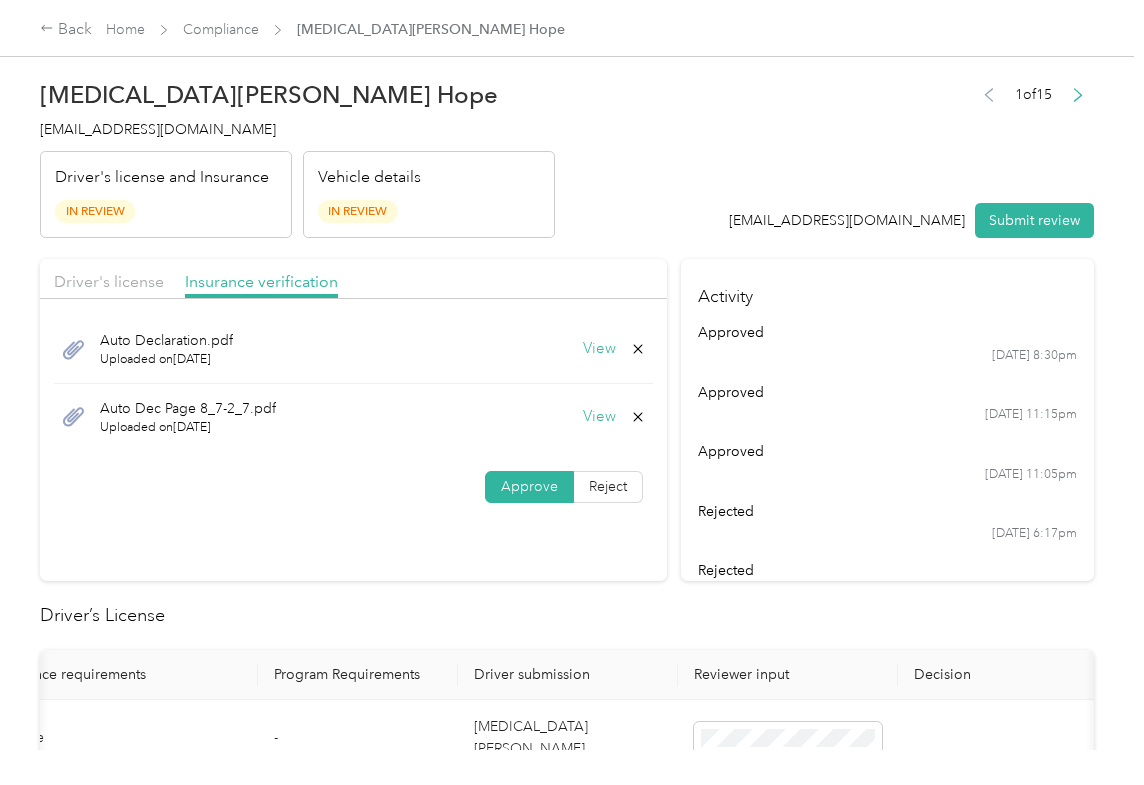 click on "View" at bounding box center [599, 417] 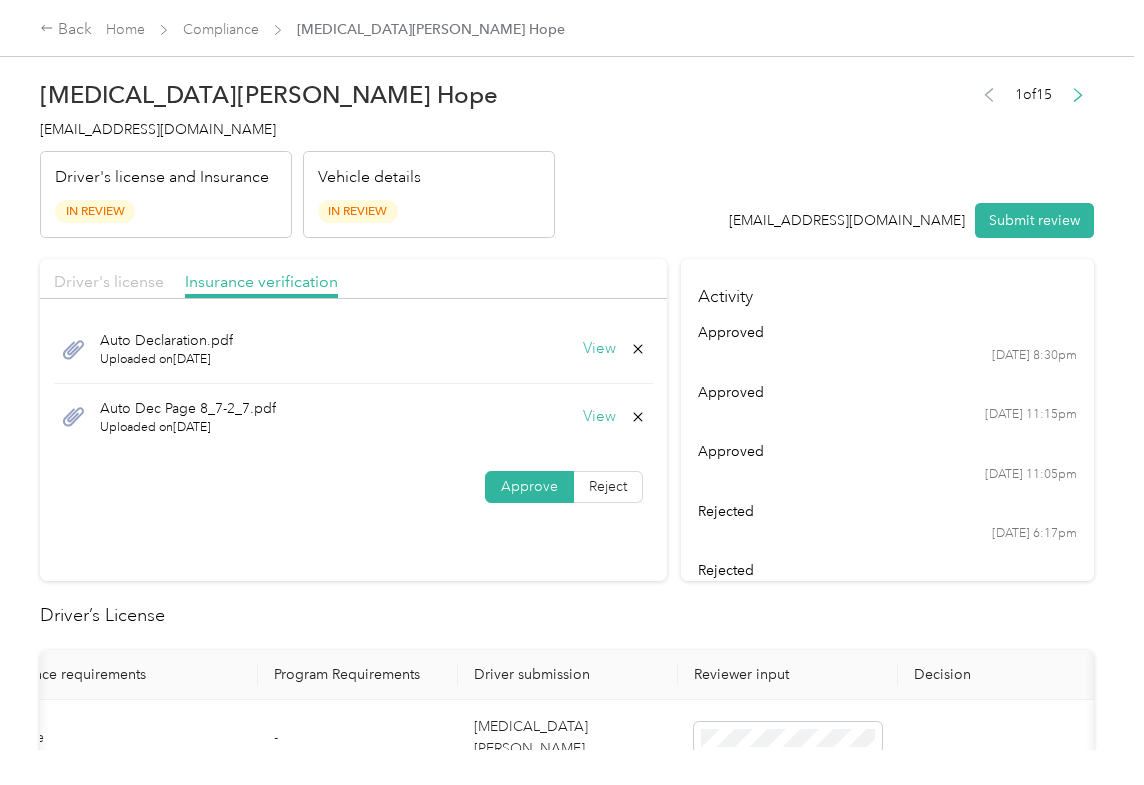 click on "Driver's license" at bounding box center (109, 281) 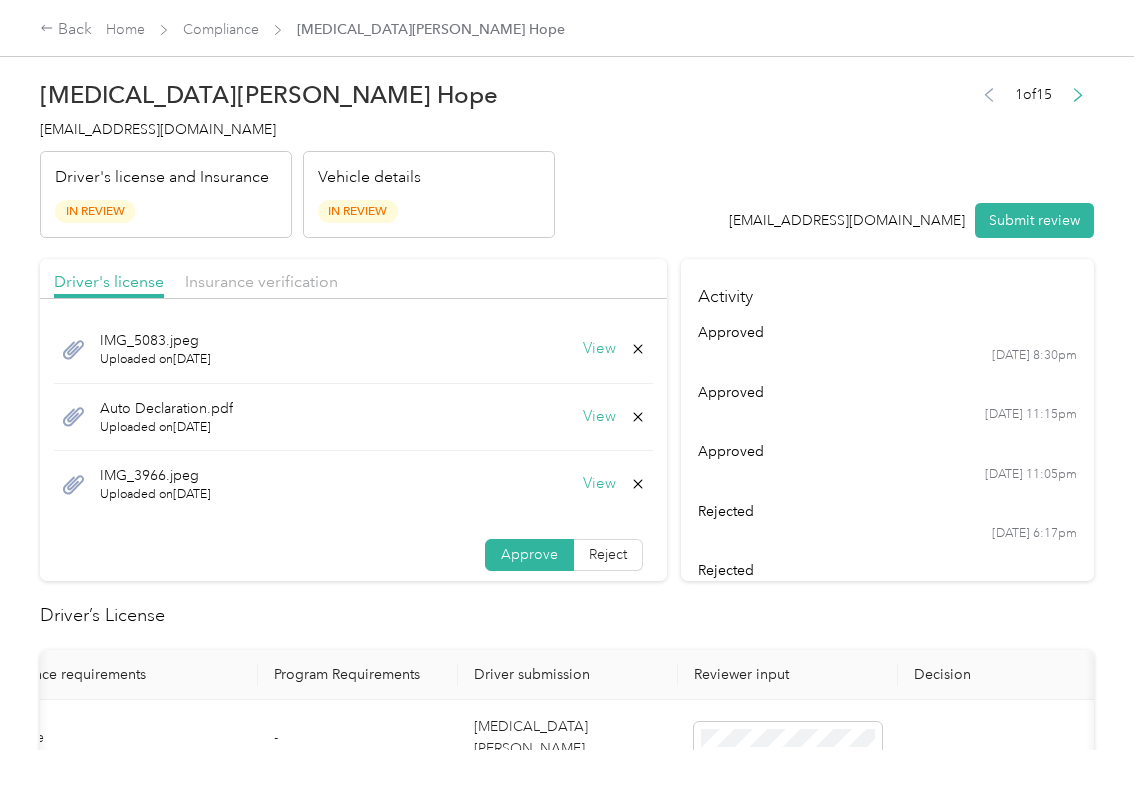 click on "View" at bounding box center (599, 349) 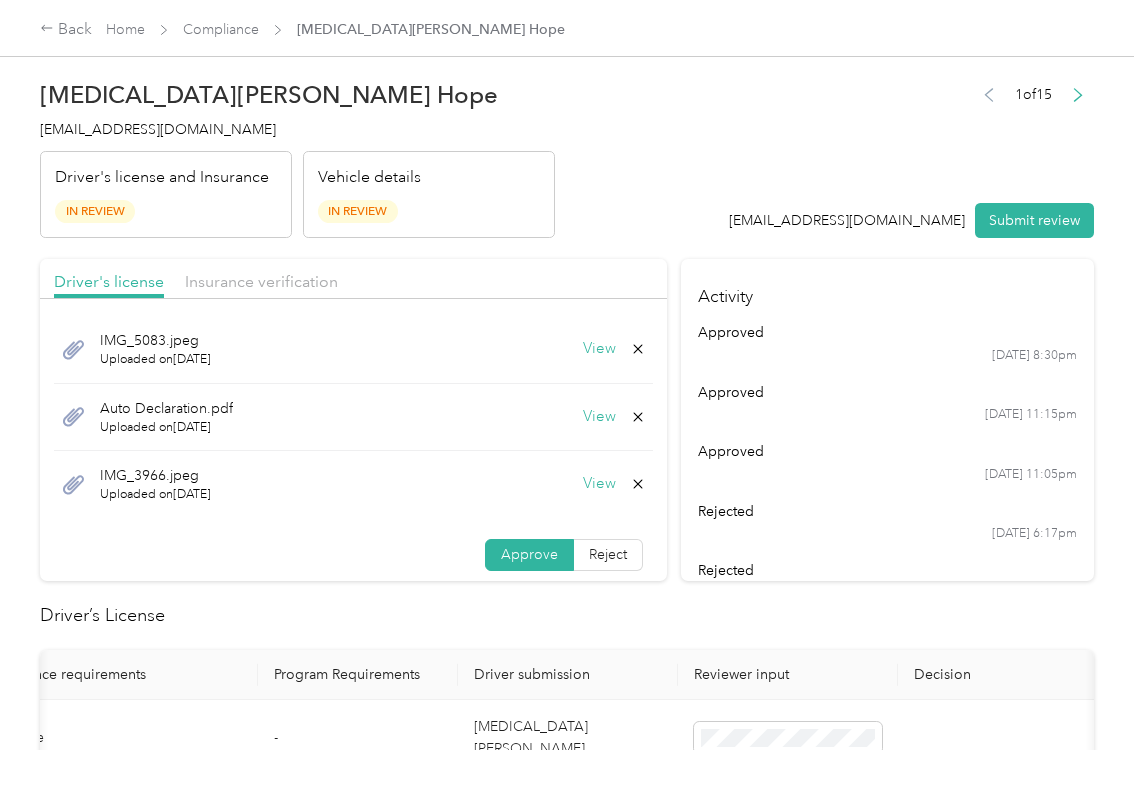 click on "View" at bounding box center [599, 349] 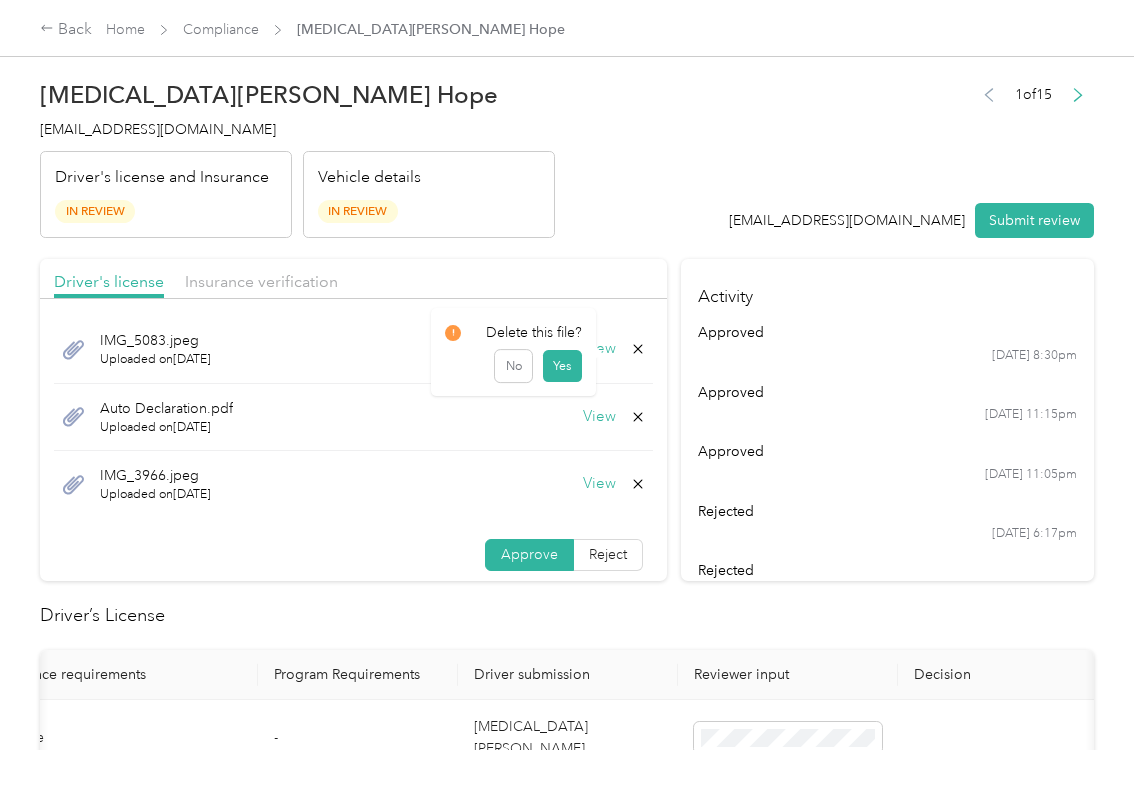 click on "Yes" at bounding box center [561, 366] 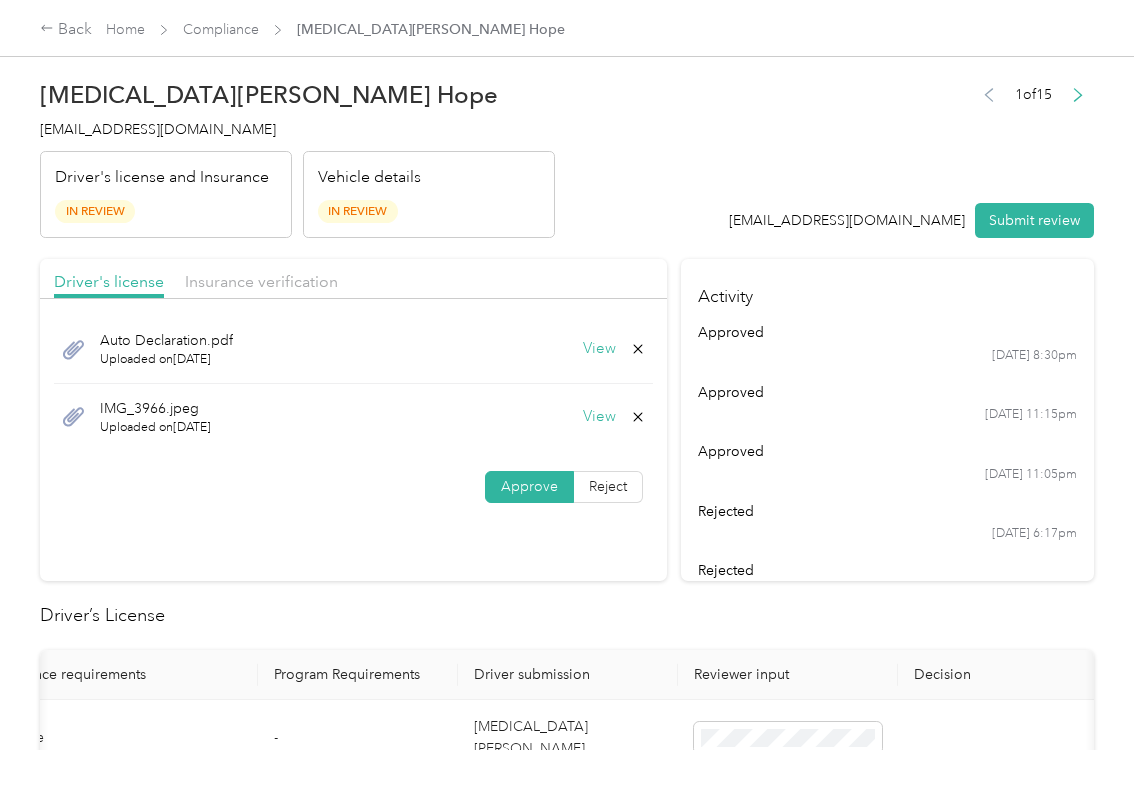 click on "View" at bounding box center [599, 349] 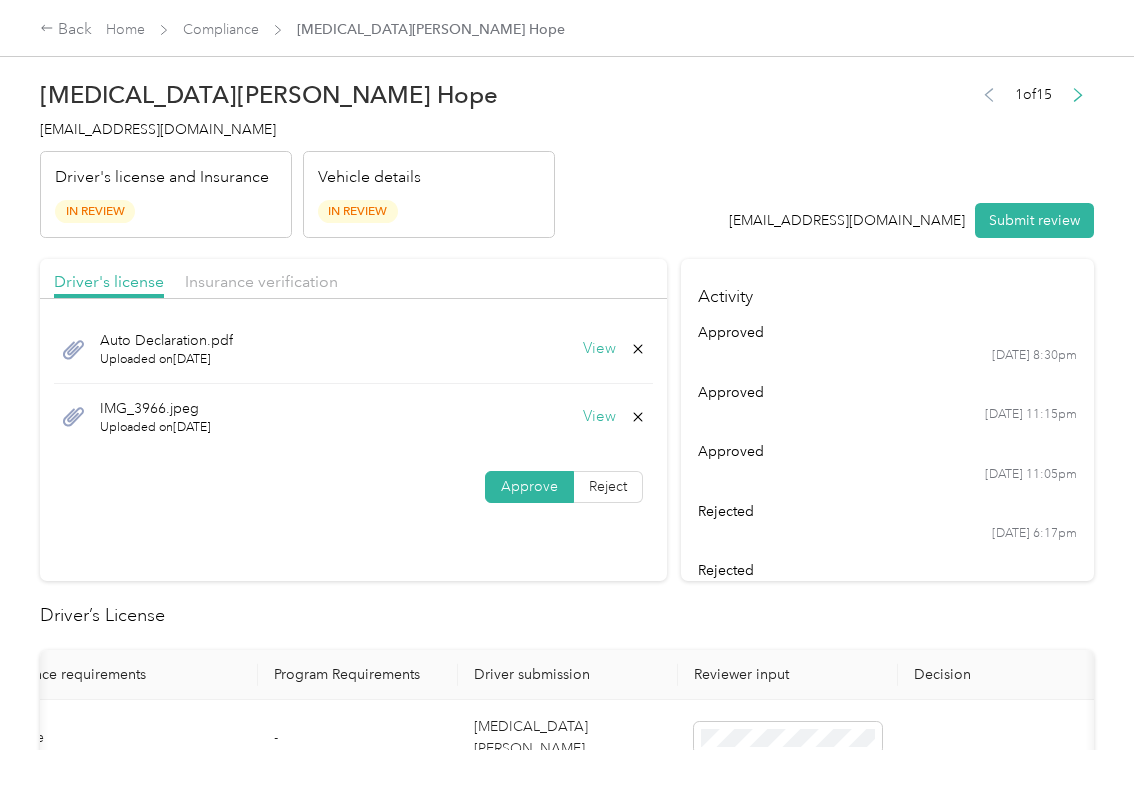 click 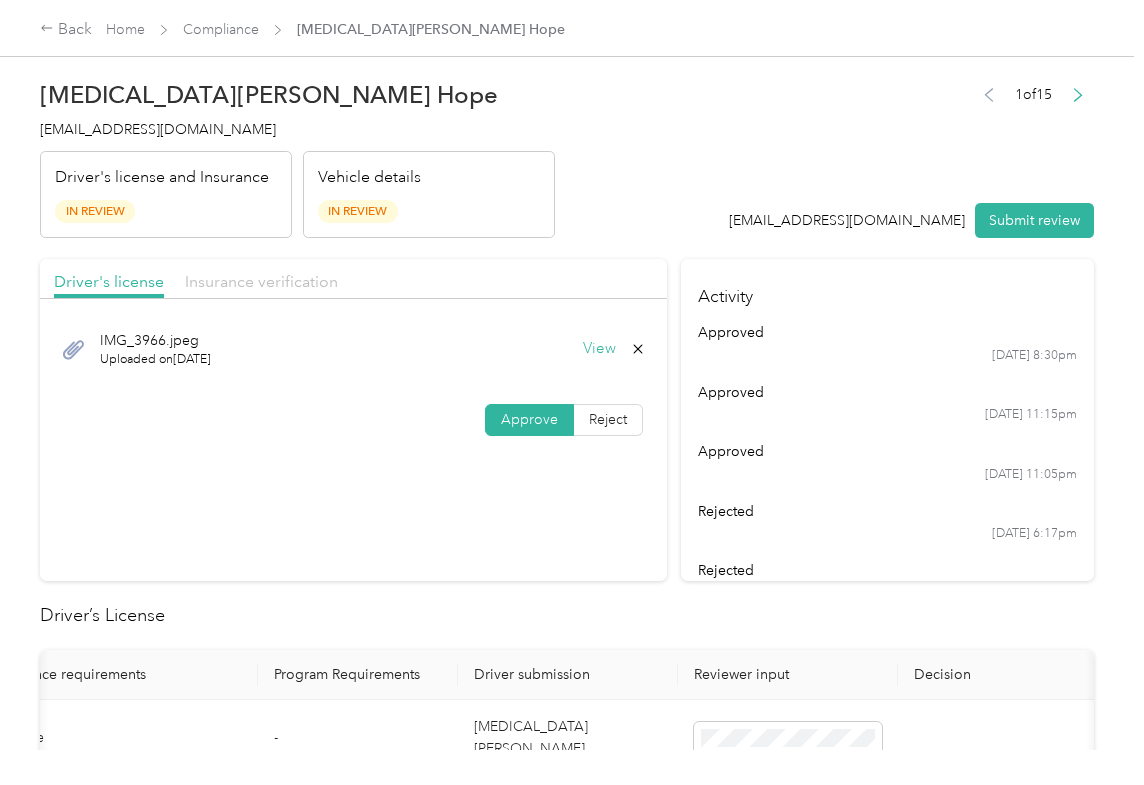click on "Insurance verification" at bounding box center (261, 281) 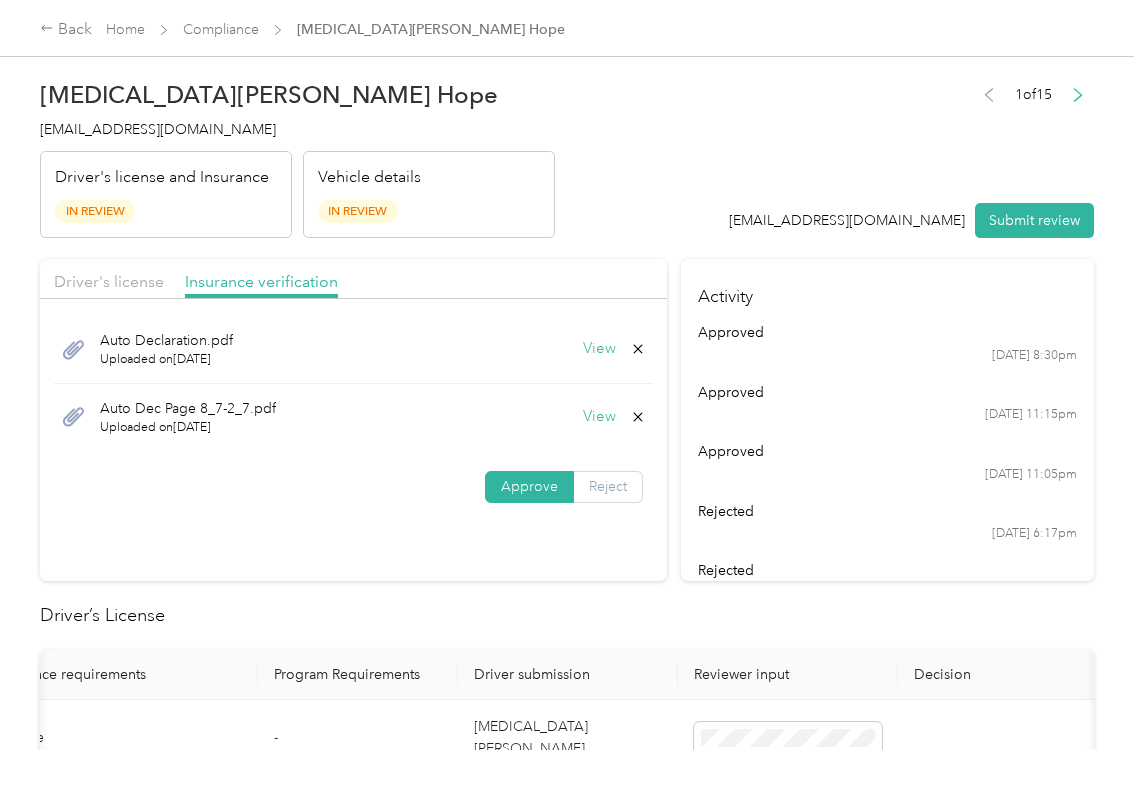 drag, startPoint x: 600, startPoint y: 472, endPoint x: 601, endPoint y: 482, distance: 10.049875 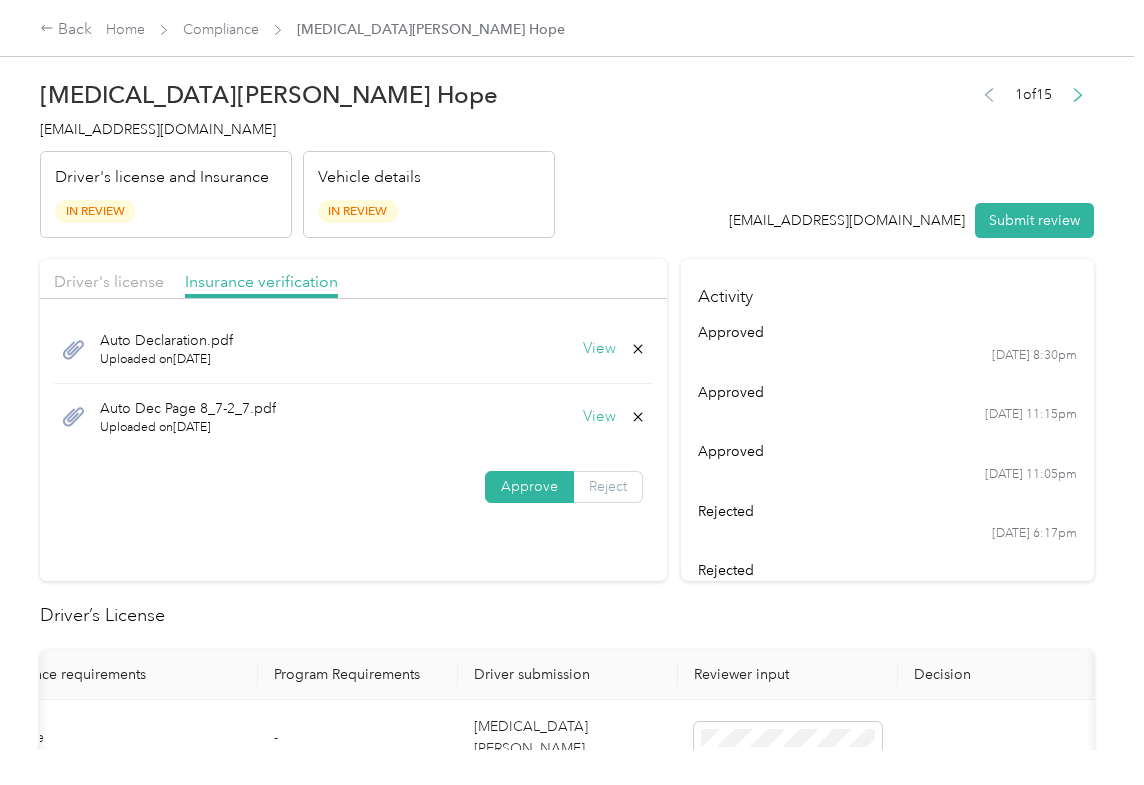 click on "Reject" at bounding box center [608, 486] 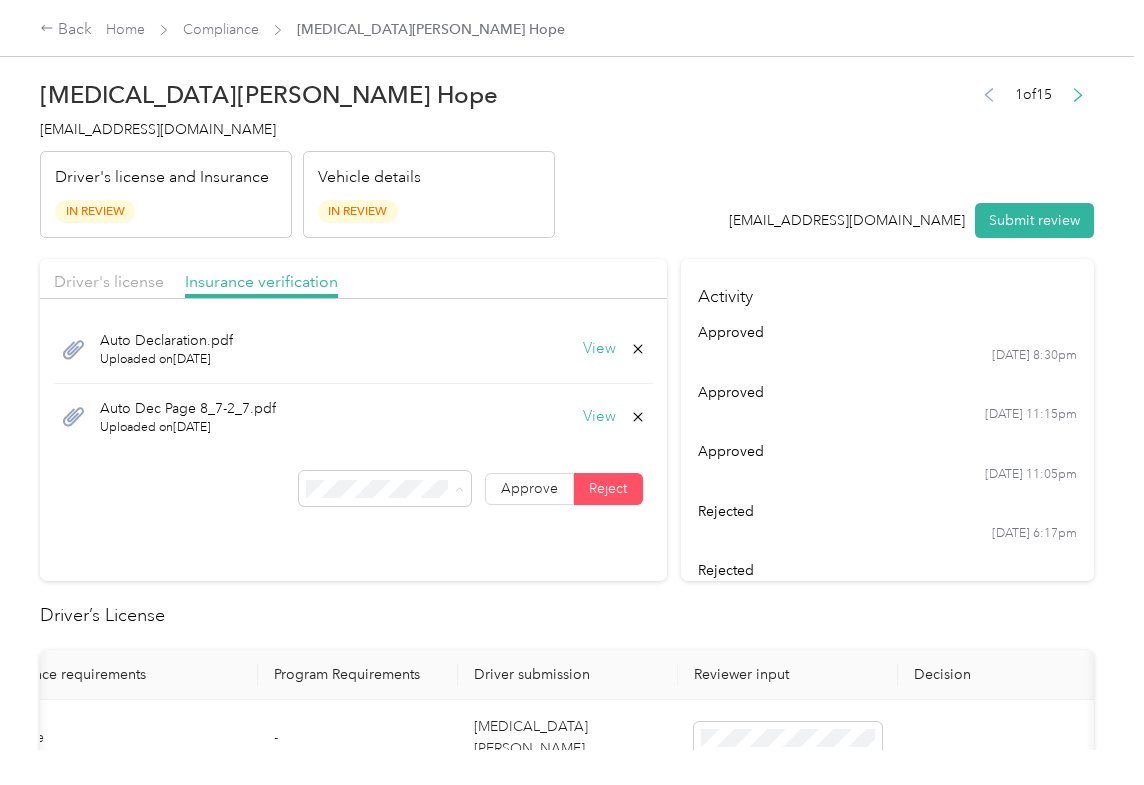 click on "Incorrect insurance document upload" at bounding box center (367, 295) 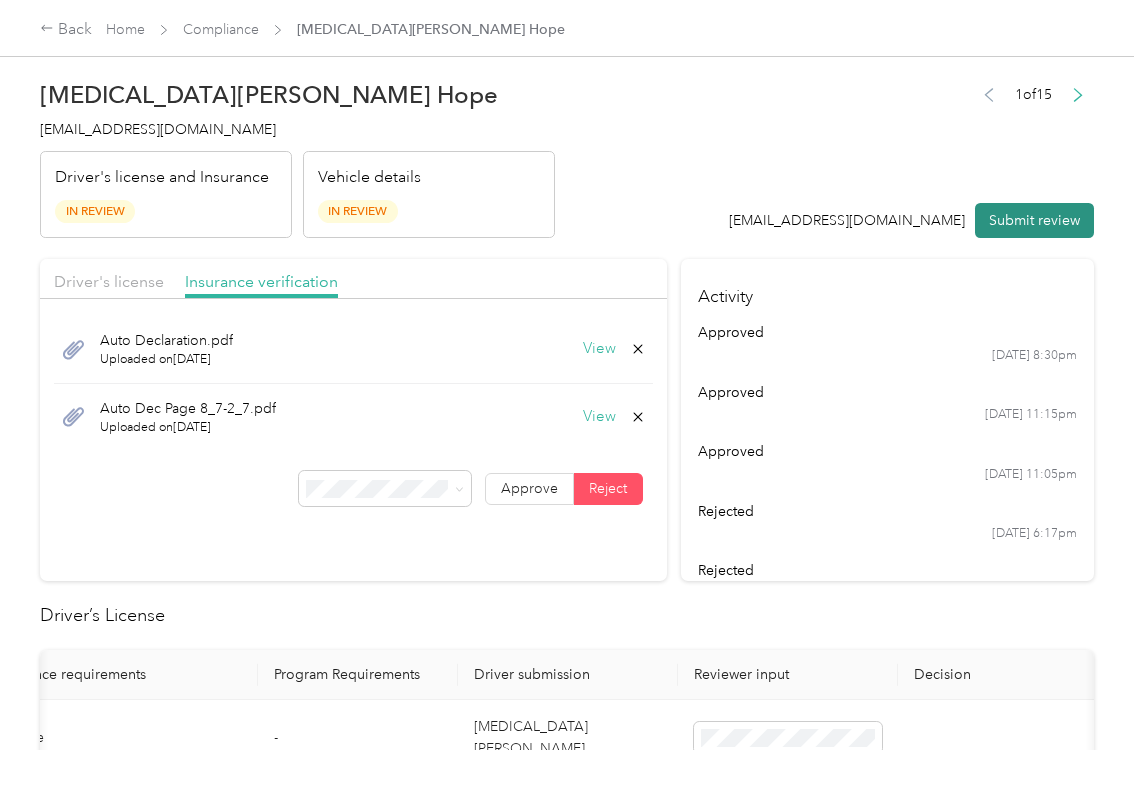 click on "Submit review" at bounding box center (1034, 220) 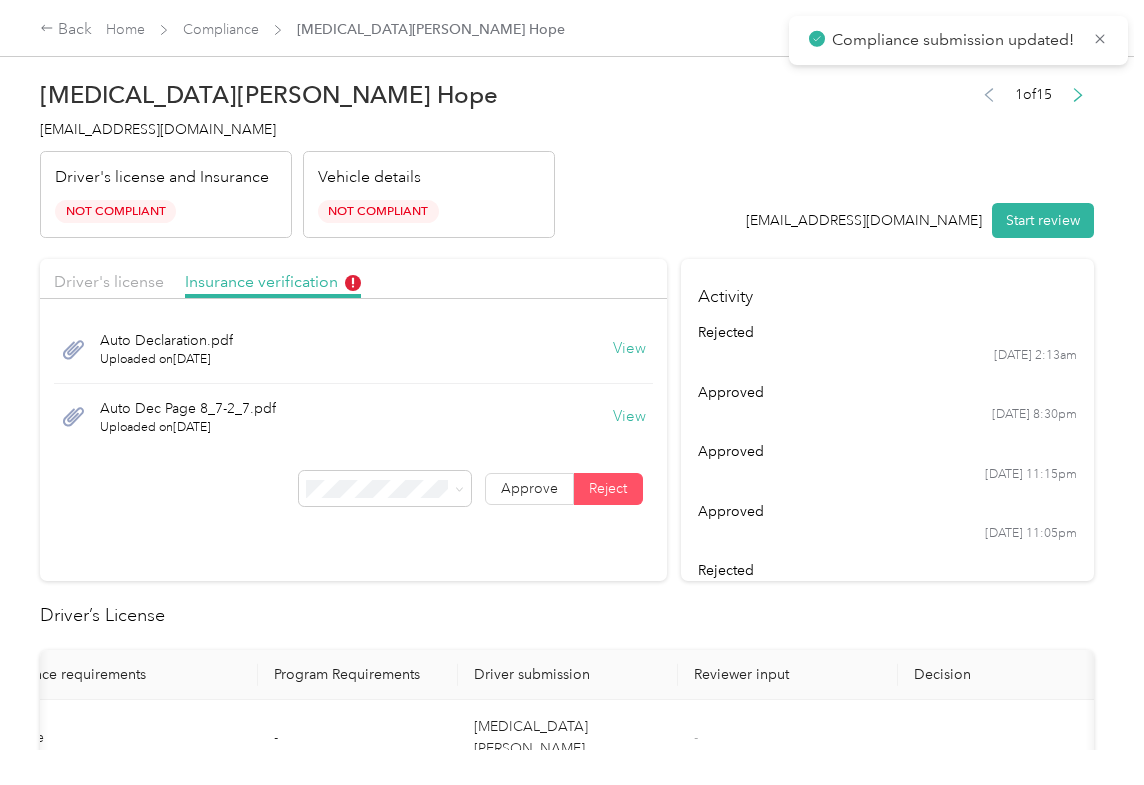 click on "[EMAIL_ADDRESS][DOMAIN_NAME]" at bounding box center (158, 129) 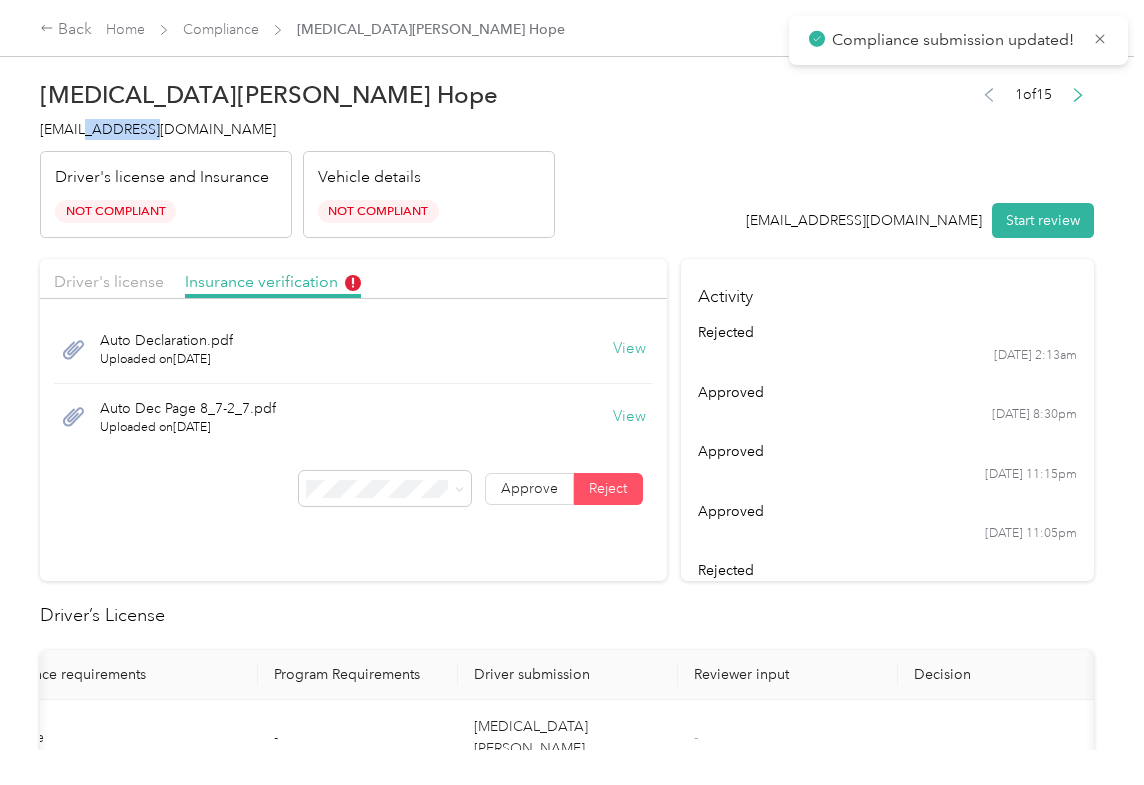 click on "[EMAIL_ADDRESS][DOMAIN_NAME]" at bounding box center (158, 129) 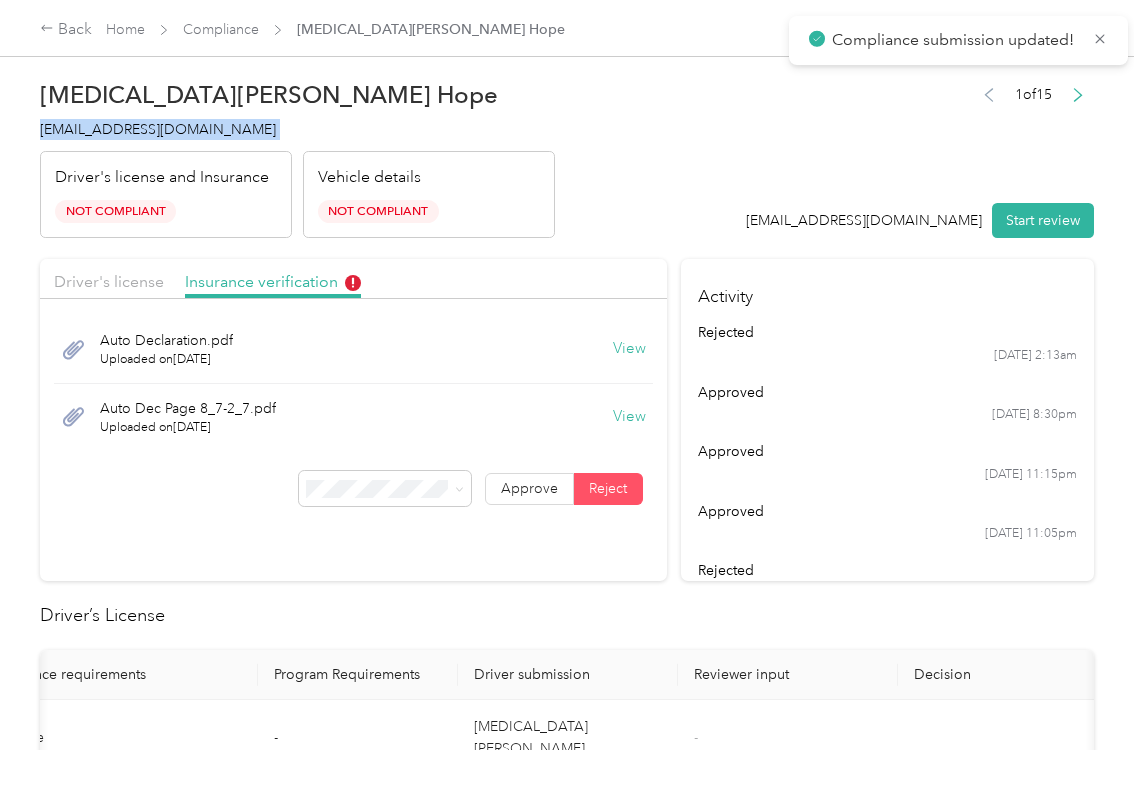 click on "[EMAIL_ADDRESS][DOMAIN_NAME]" at bounding box center [158, 129] 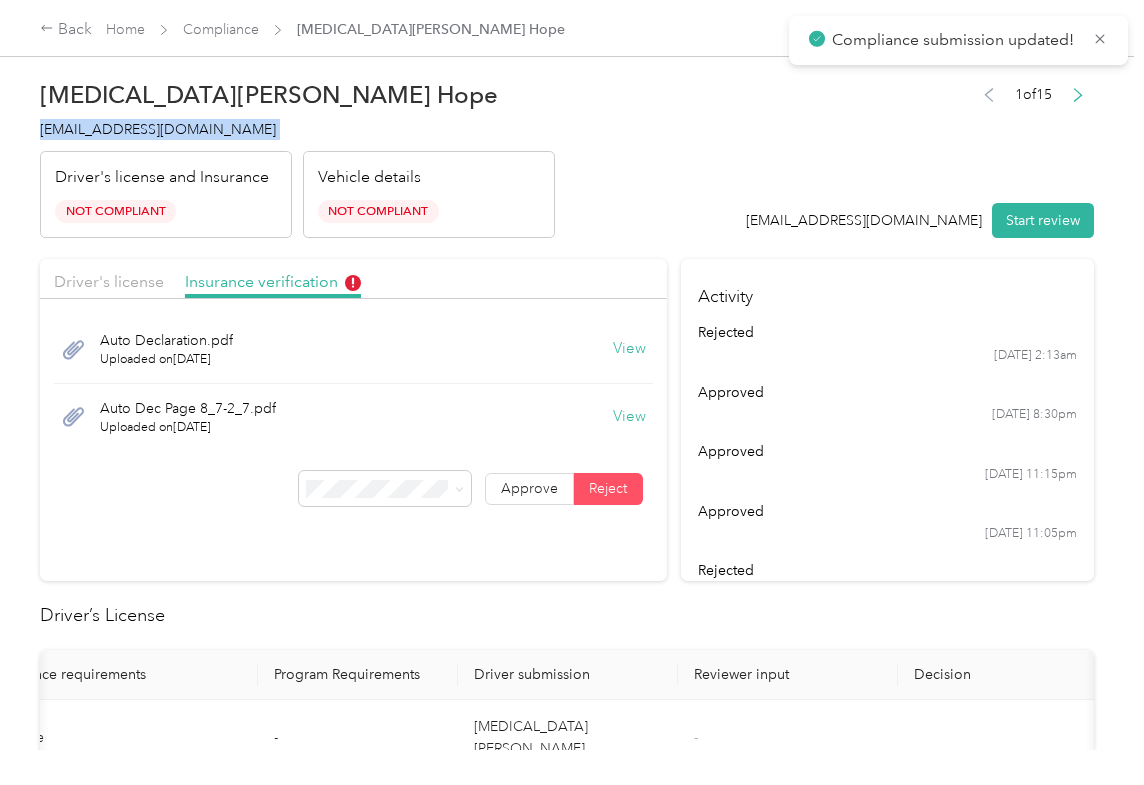 copy on "[EMAIL_ADDRESS][DOMAIN_NAME]" 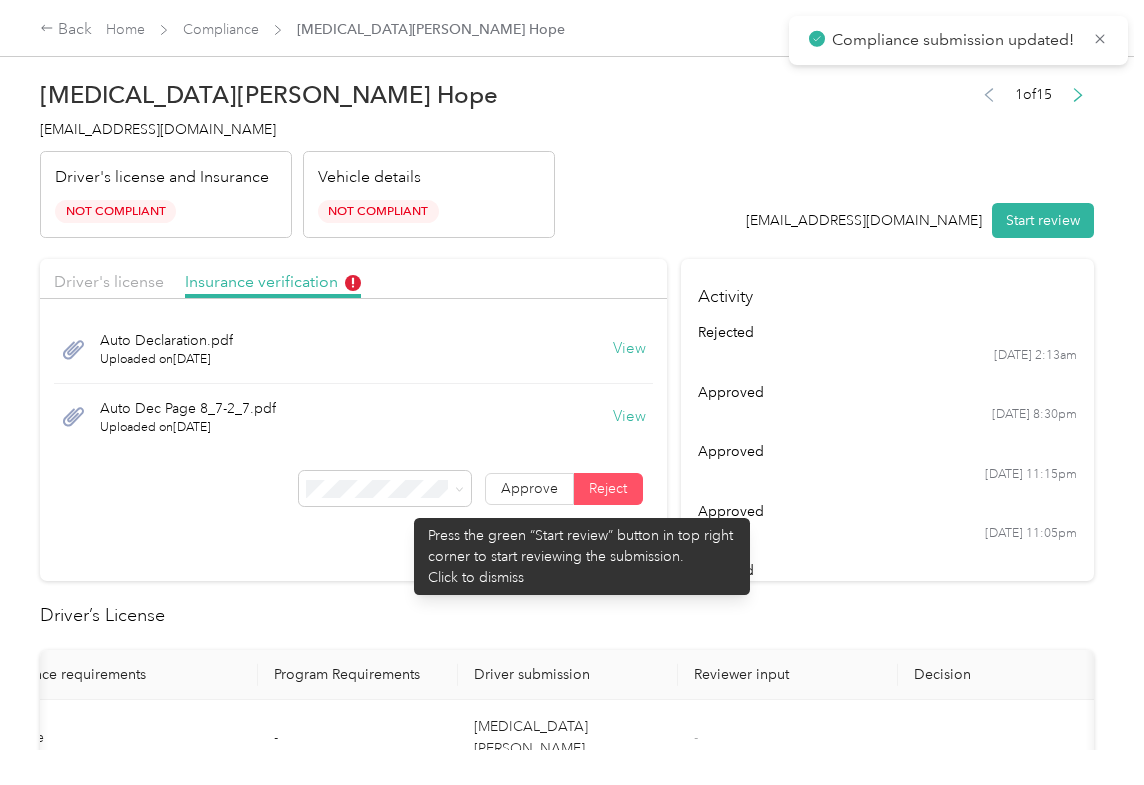 click on "Auto Declaration.pdf Uploaded on  [DATE] View Auto Dec Page 8_7-2_7.pdf Uploaded on  [DATE] View Approve Reject" at bounding box center (353, 414) 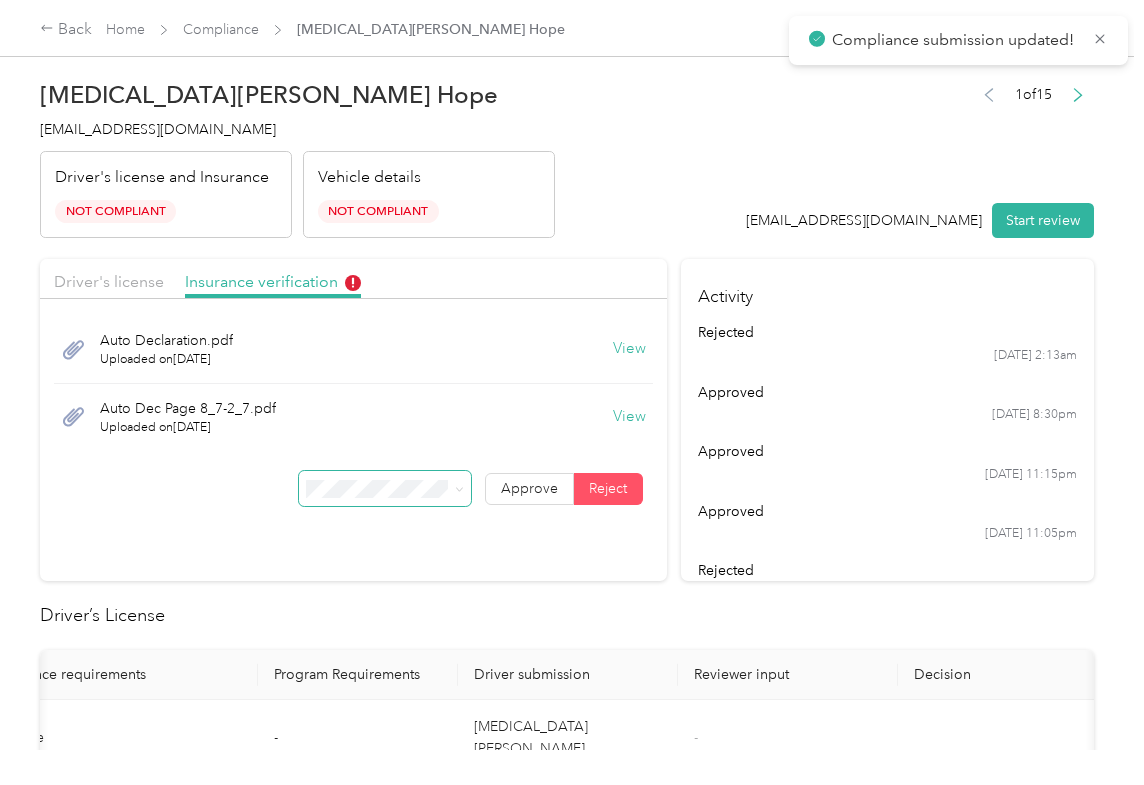 click at bounding box center (384, 488) 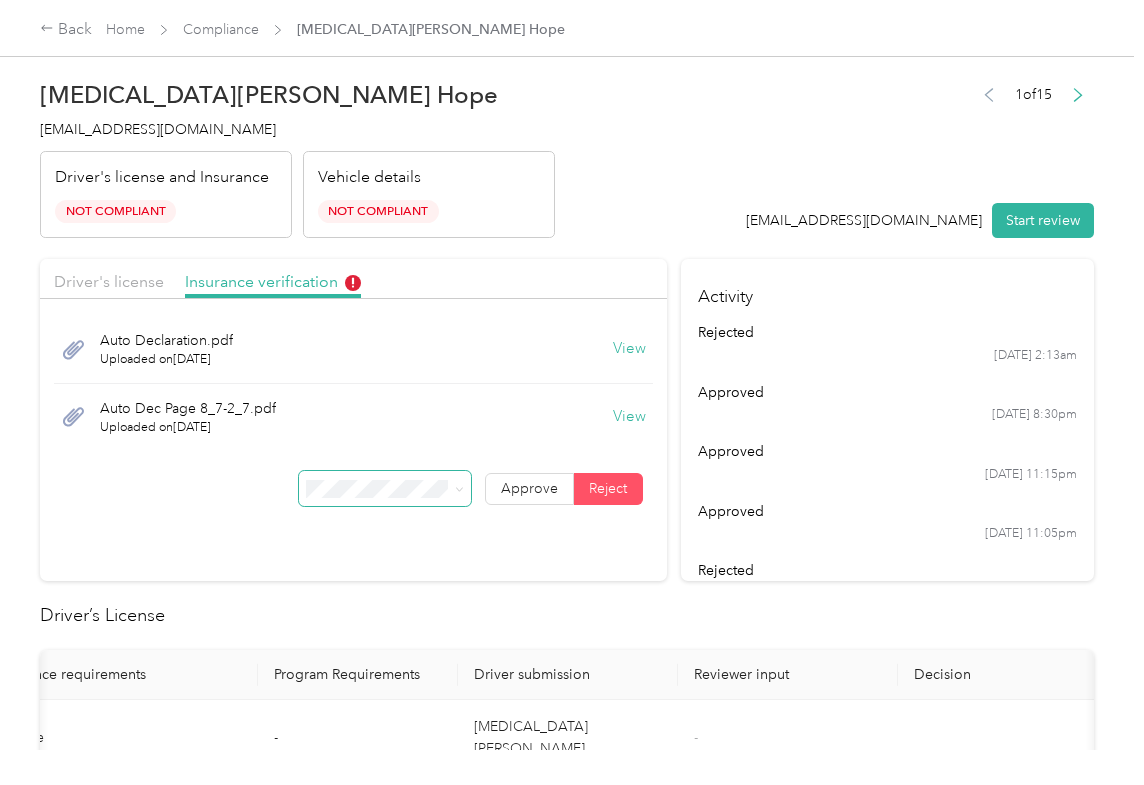 click at bounding box center (384, 488) 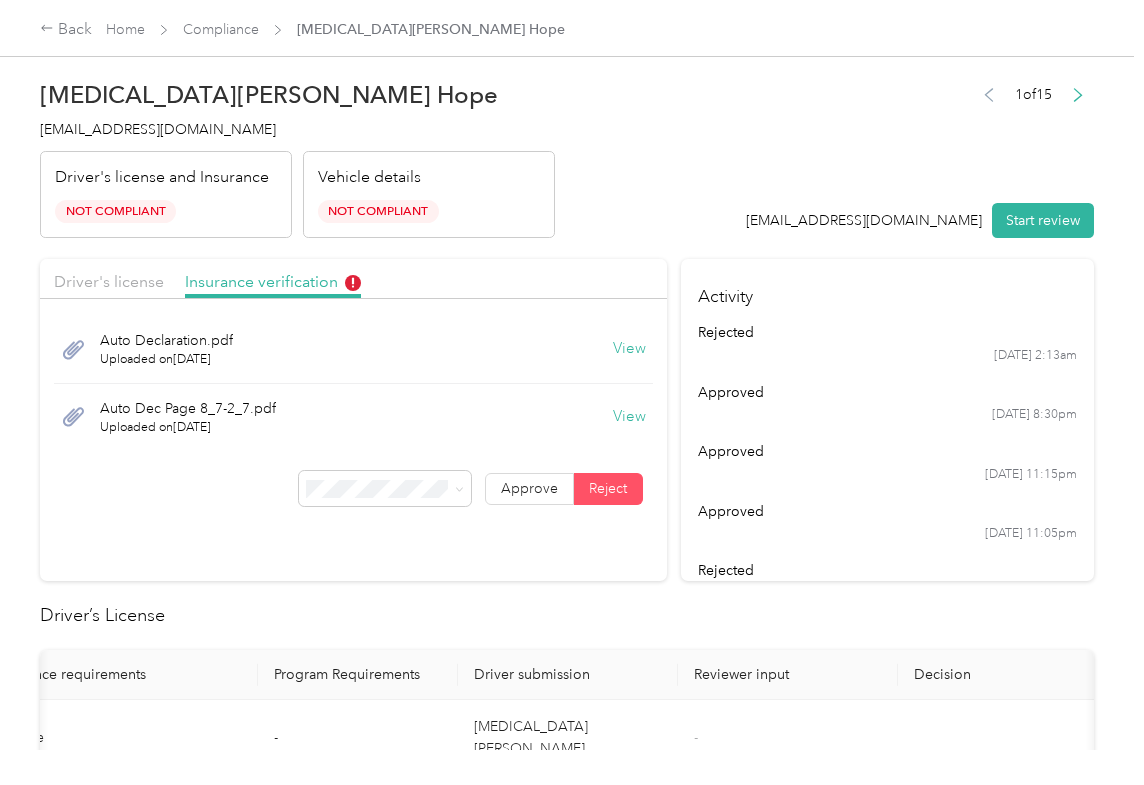 click on "Driver's license Insurance verification Auto Declaration.pdf Uploaded on  [DATE] View Auto Dec Page 8_7-2_7.pdf Uploaded on  [DATE] View Approve Reject Activity rejected [DATE] 2:13am approved [DATE] 8:30pm approved [DATE] 11:15pm approved [DATE] 11:05pm rejected [DATE] 6:17pm rejected [DATE] 12:49am approved [DATE] 9:57pm rejected [DATE] 6:15pm Driver’s License  Compliance requirements Program Requirements Driver submission Reviewer input Decision Rejection reason             First name - [MEDICAL_DATA][PERSON_NAME] - Last name - Hope - Mobile number - [PHONE_NUMBER] - Driver License expiration * 0 month-diff [DATE] - Approve Reject Insurance Declaration Compliance requirements Program Requirements Driver submission Reviewer input Decision Rejection reason             State * - [US_STATE] - Zip code * - 61834 - Insurance Declaration expiration * 0 month-diff [DATE] - Approve Reject Bodily injury coverage per person * $1 min $100,000 - Approve Reject Bodily injury coverage per accident * $1 min $300,000 -" at bounding box center (567, 1270) 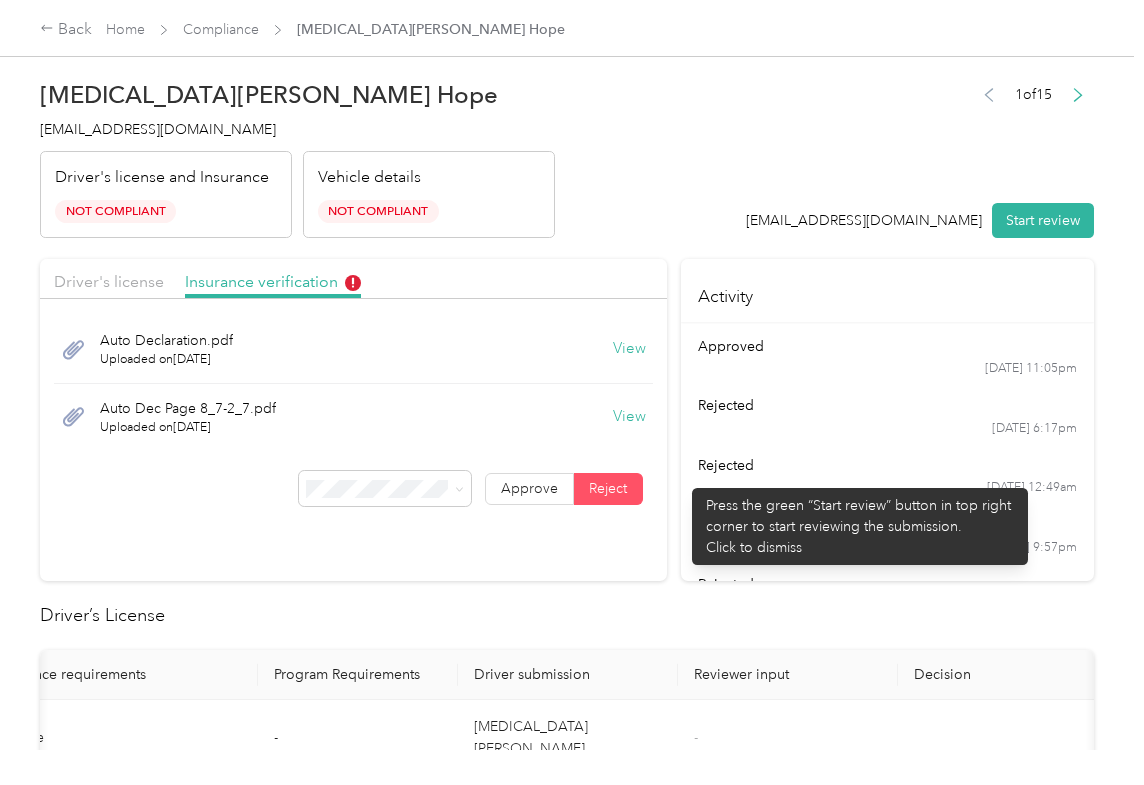 scroll, scrollTop: 224, scrollLeft: 0, axis: vertical 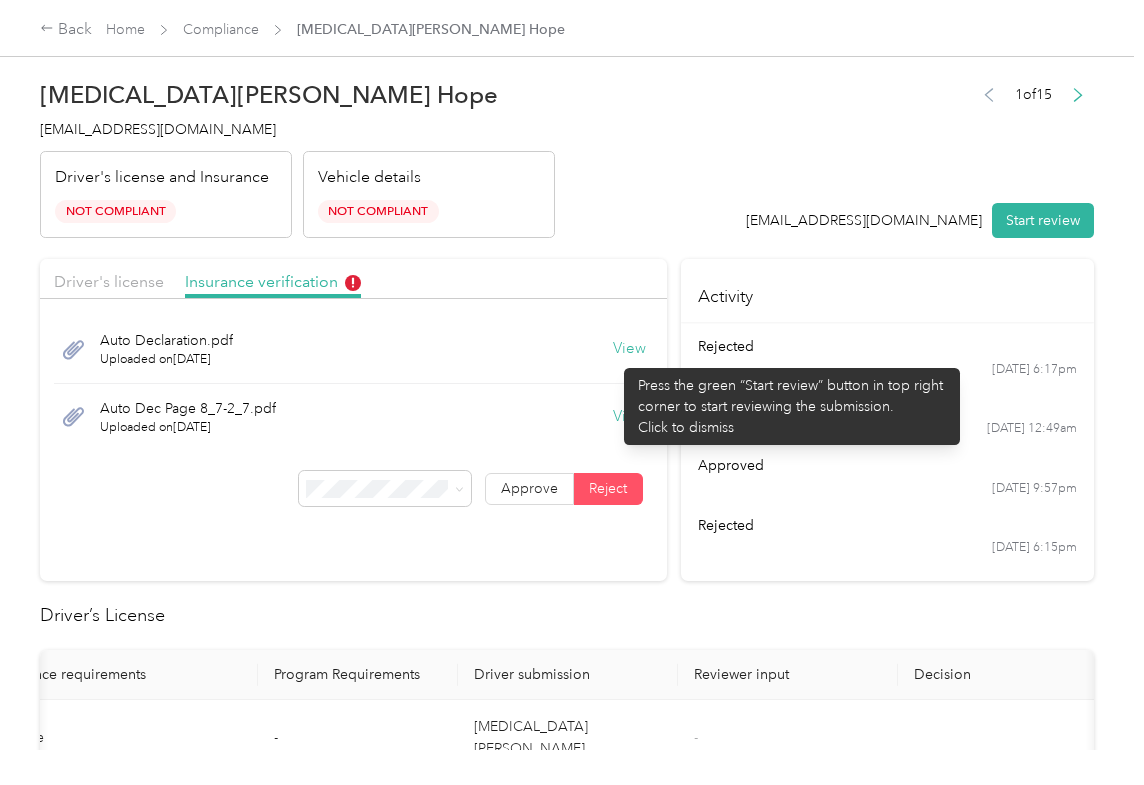 click on "View" at bounding box center (629, 349) 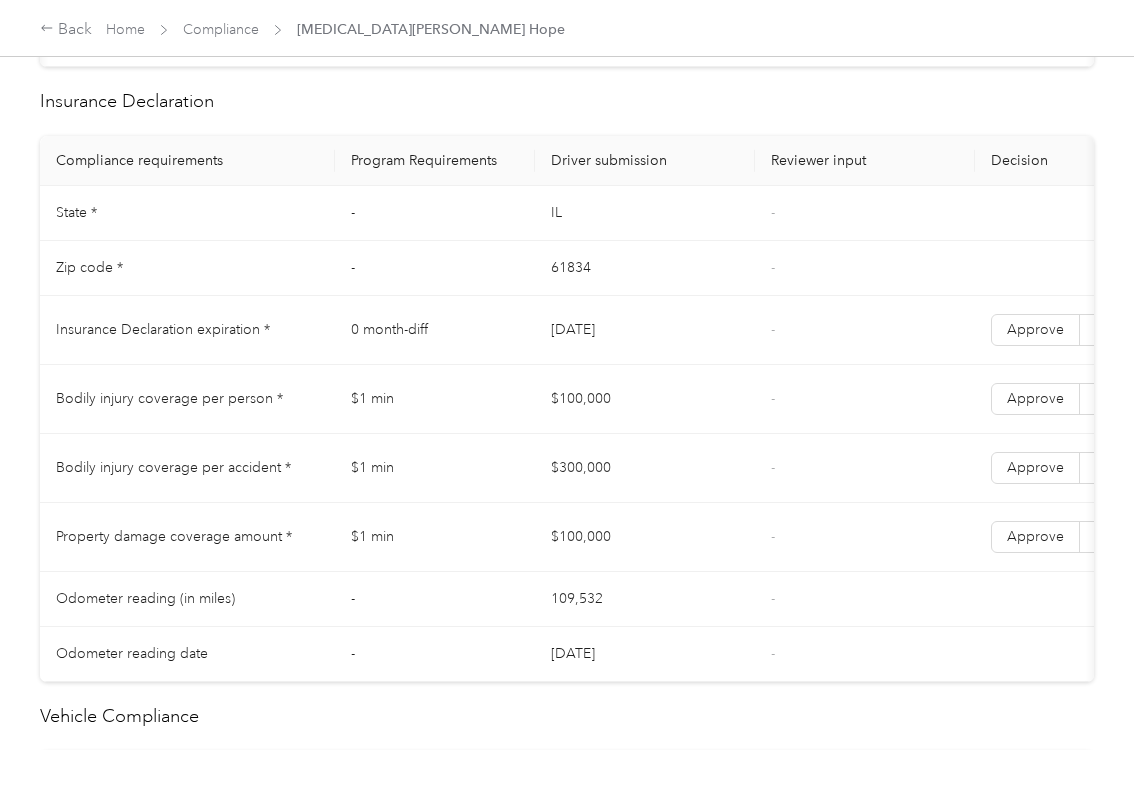 scroll, scrollTop: 800, scrollLeft: 0, axis: vertical 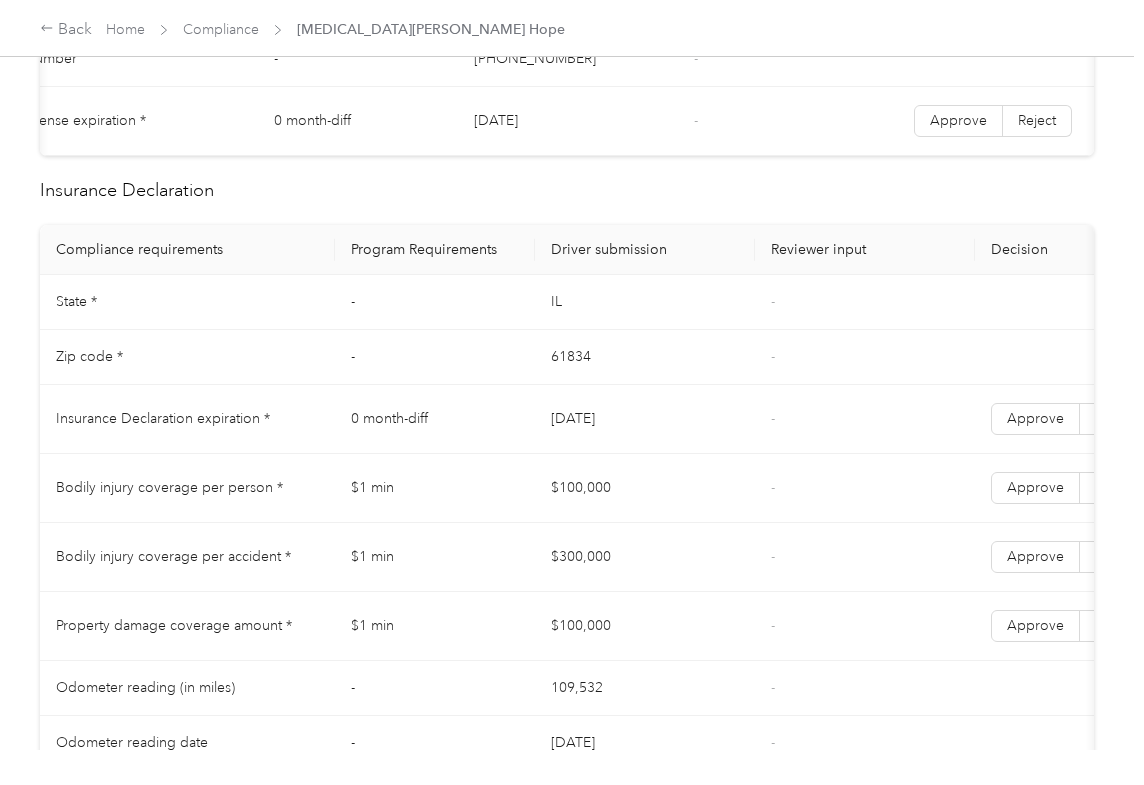 drag, startPoint x: 573, startPoint y: 424, endPoint x: 672, endPoint y: 424, distance: 99 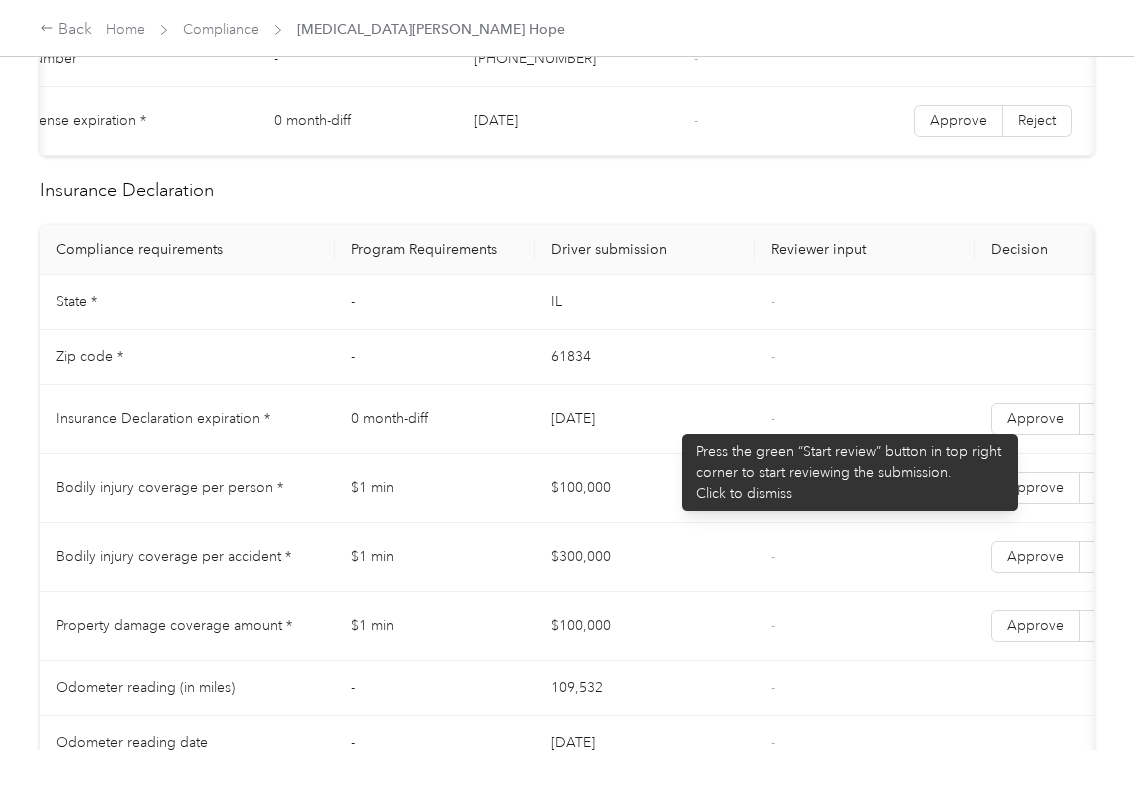 click on "[DATE]" at bounding box center [645, 419] 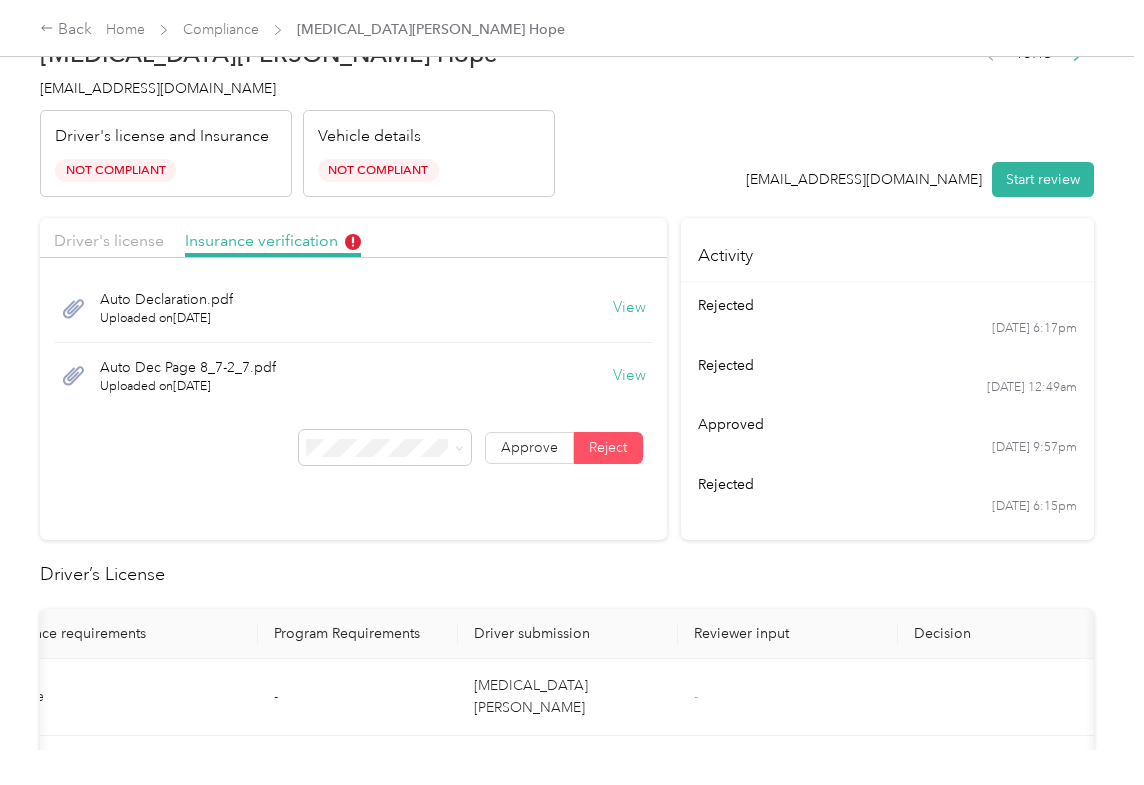 scroll, scrollTop: 0, scrollLeft: 0, axis: both 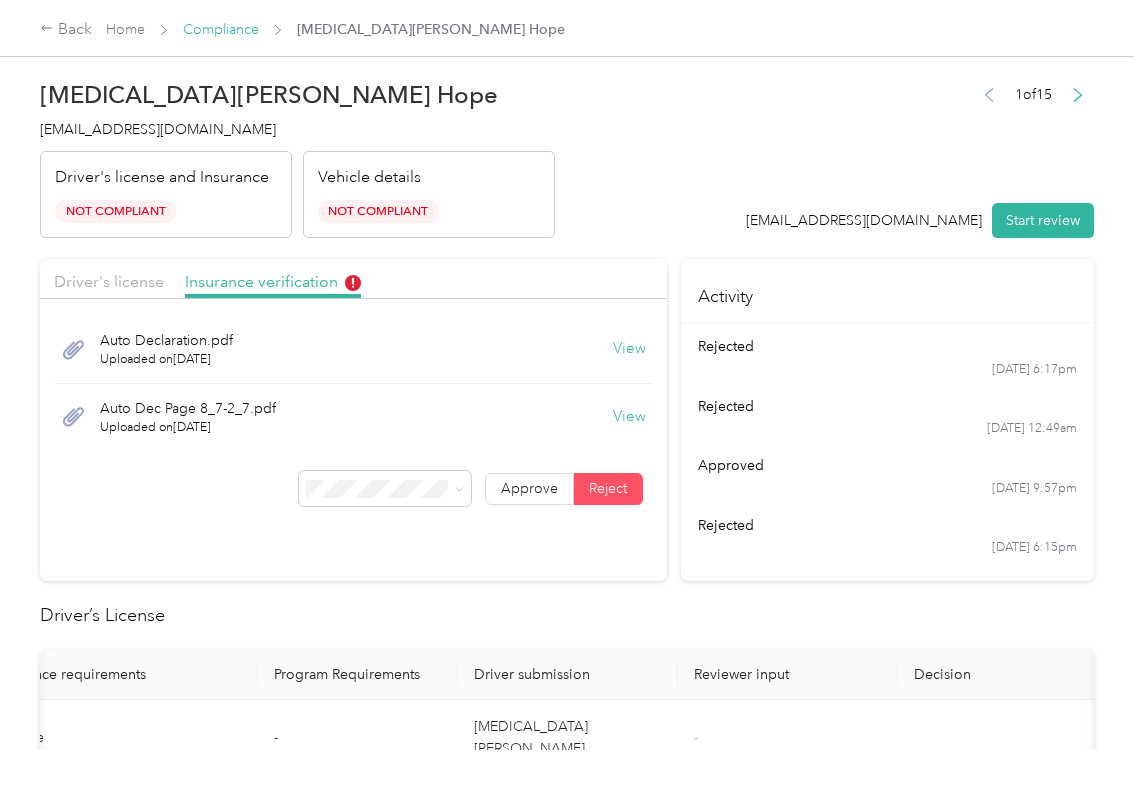 click on "Compliance" at bounding box center [221, 29] 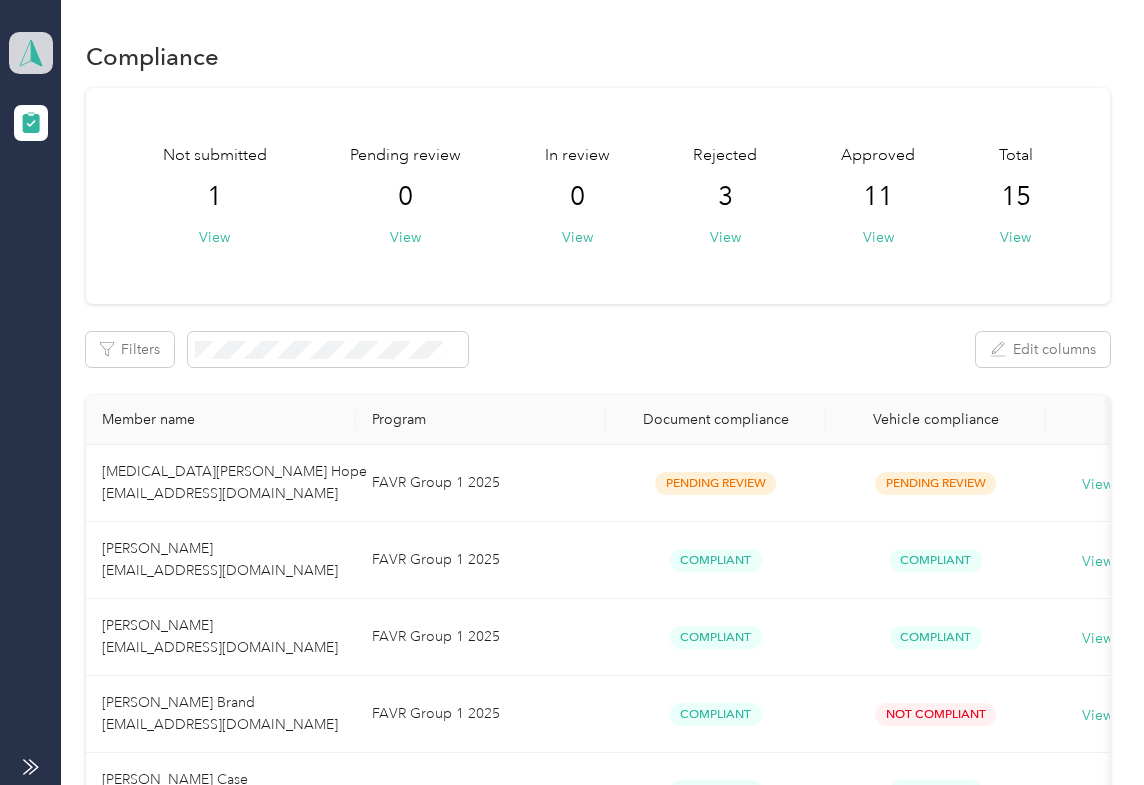 click at bounding box center (31, 53) 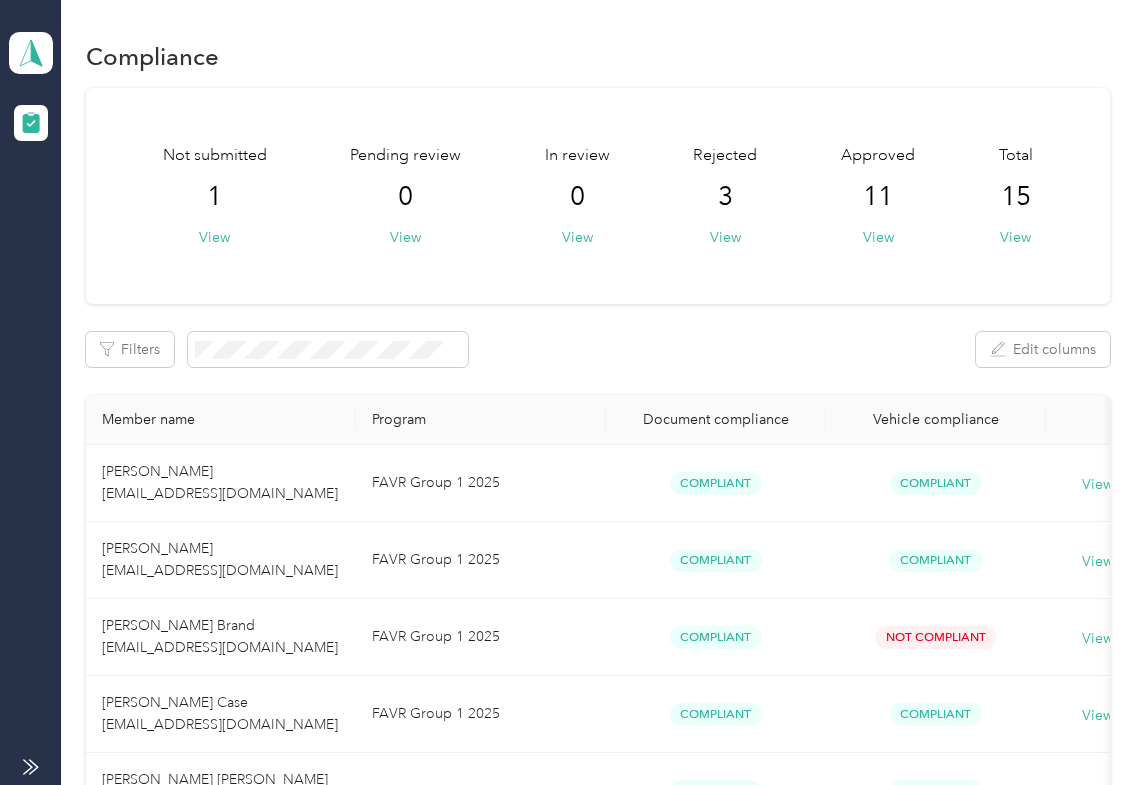 click on "Log out" at bounding box center (64, 209) 